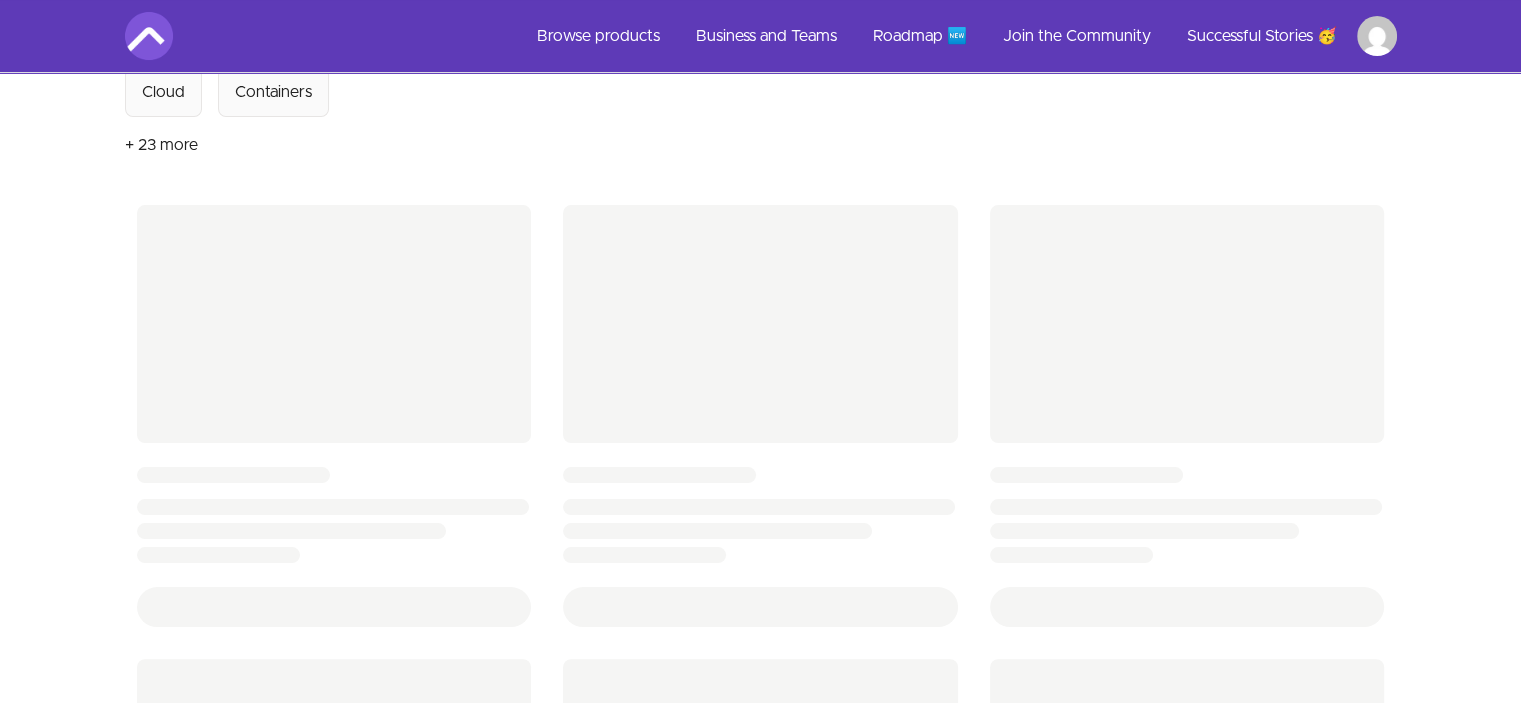 scroll, scrollTop: 300, scrollLeft: 0, axis: vertical 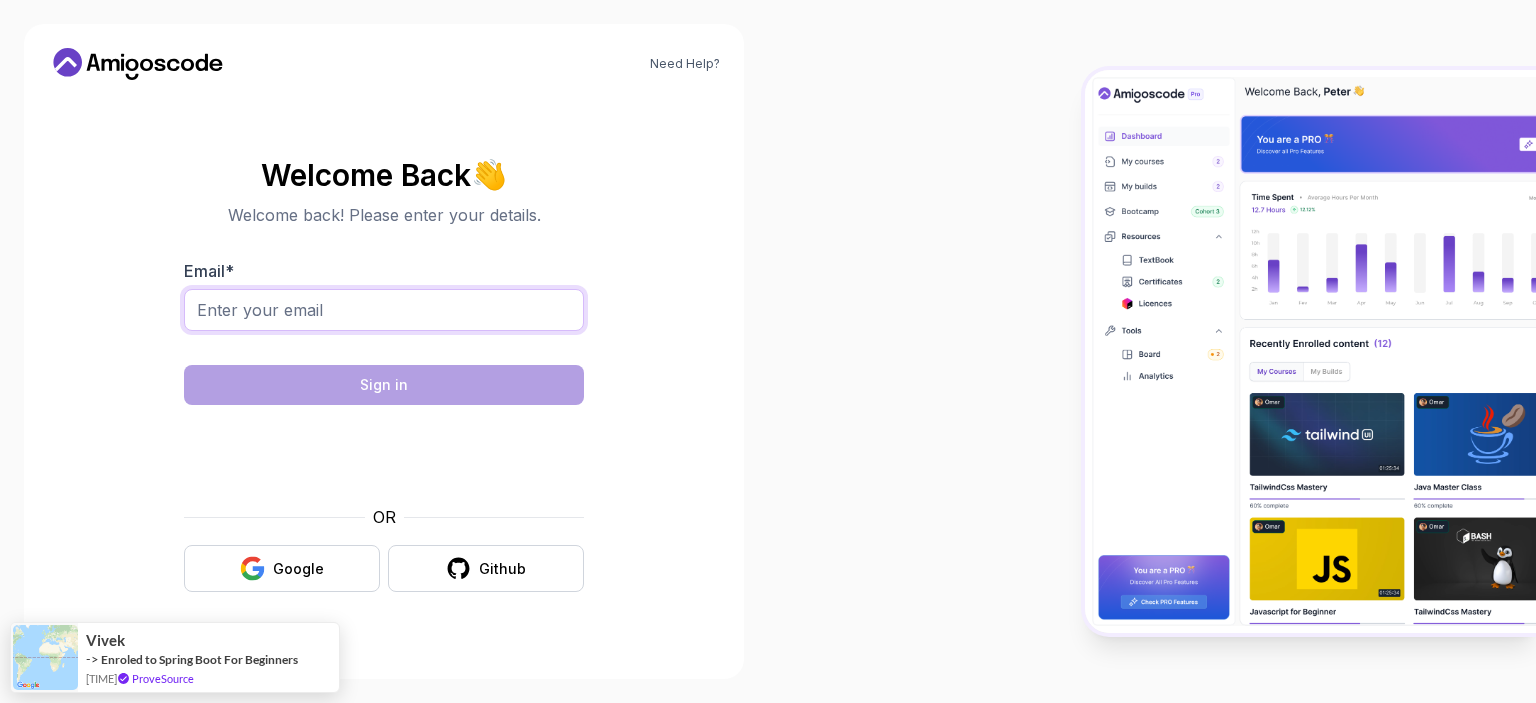 click on "Email *" at bounding box center [384, 310] 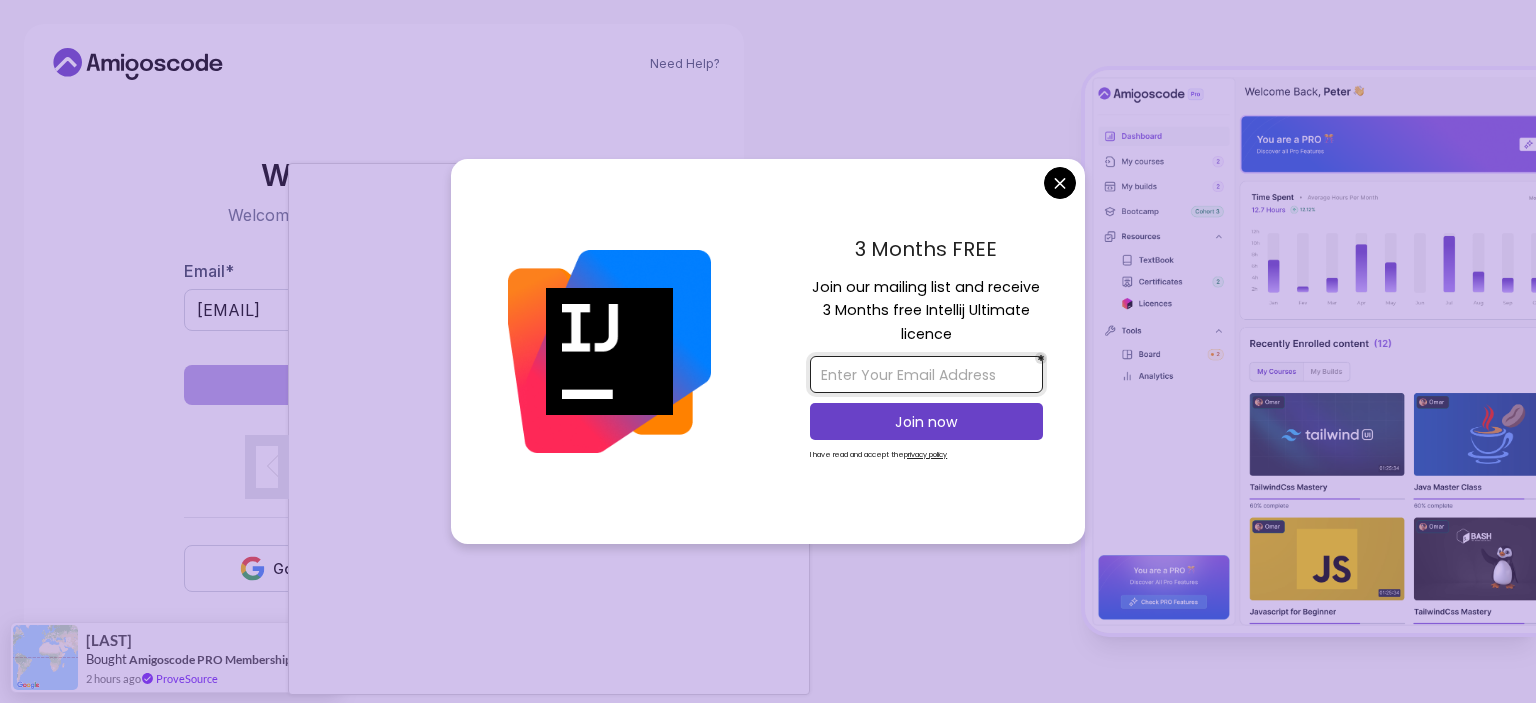 click at bounding box center [926, 374] 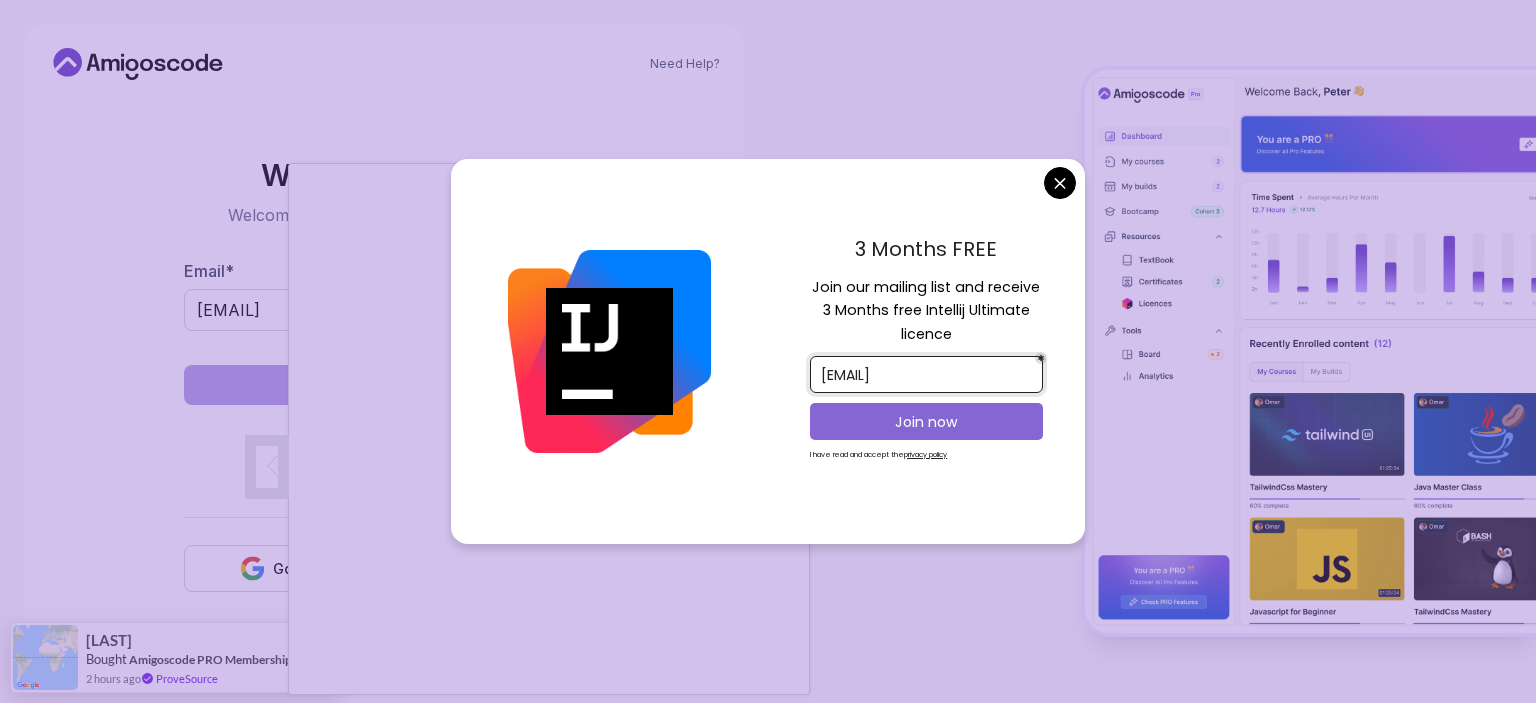 click on "Join now" at bounding box center (926, 422) 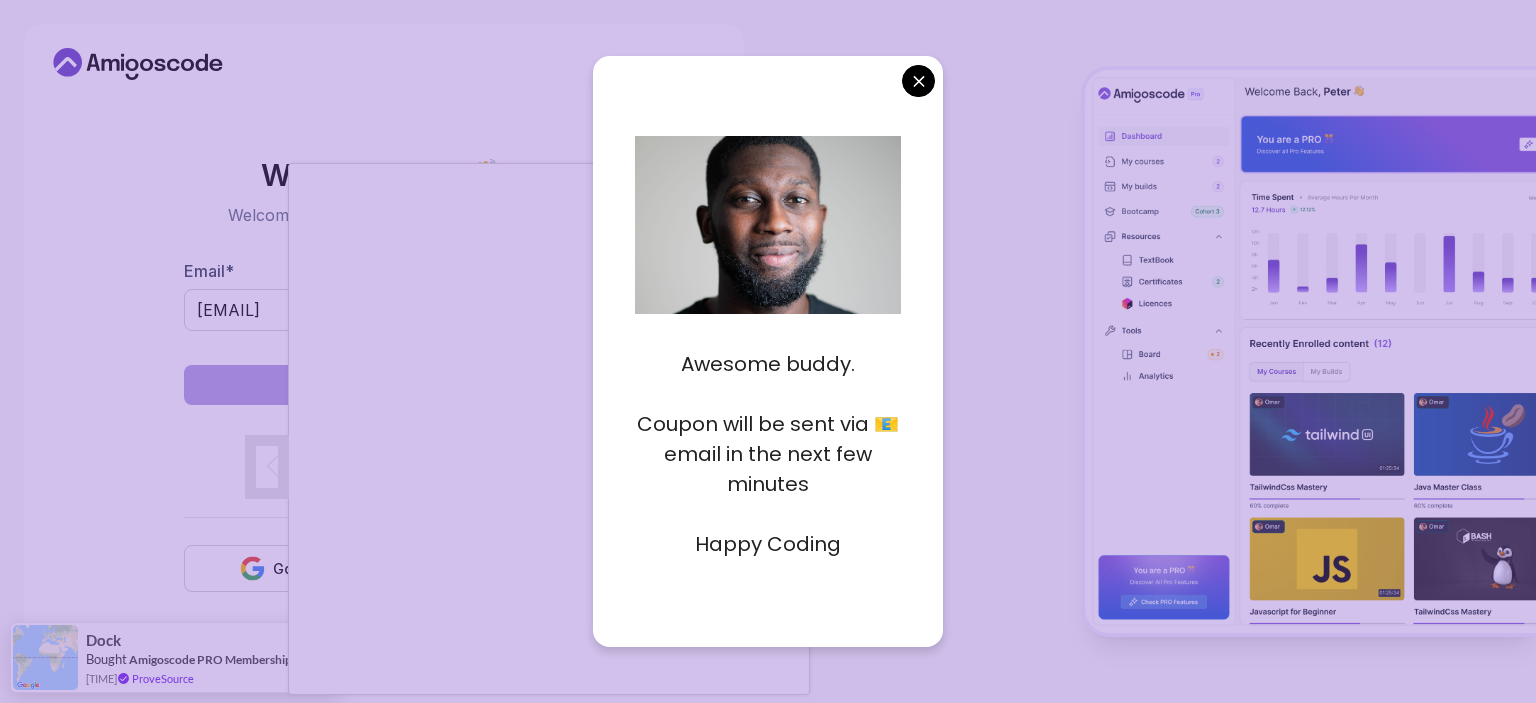 click on "Need Help? Welcome Back 👋 Welcome back! Please enter your details. Email * szajnogmartin@gmail.com Sign in OR Google Github
Dock Bought   Amigoscode PRO Membership 20 days ago     ProveSource" at bounding box center [768, 351] 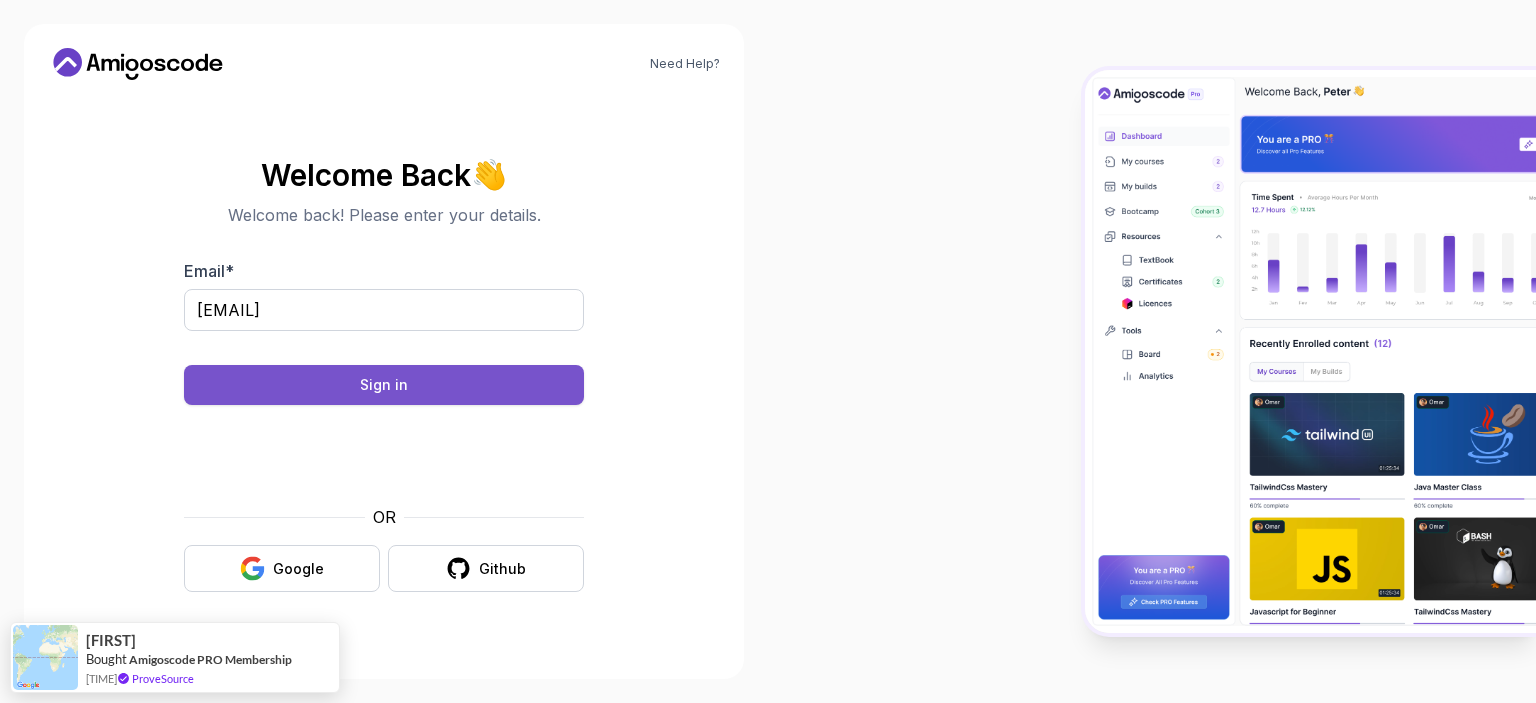 click on "Sign in" at bounding box center [384, 385] 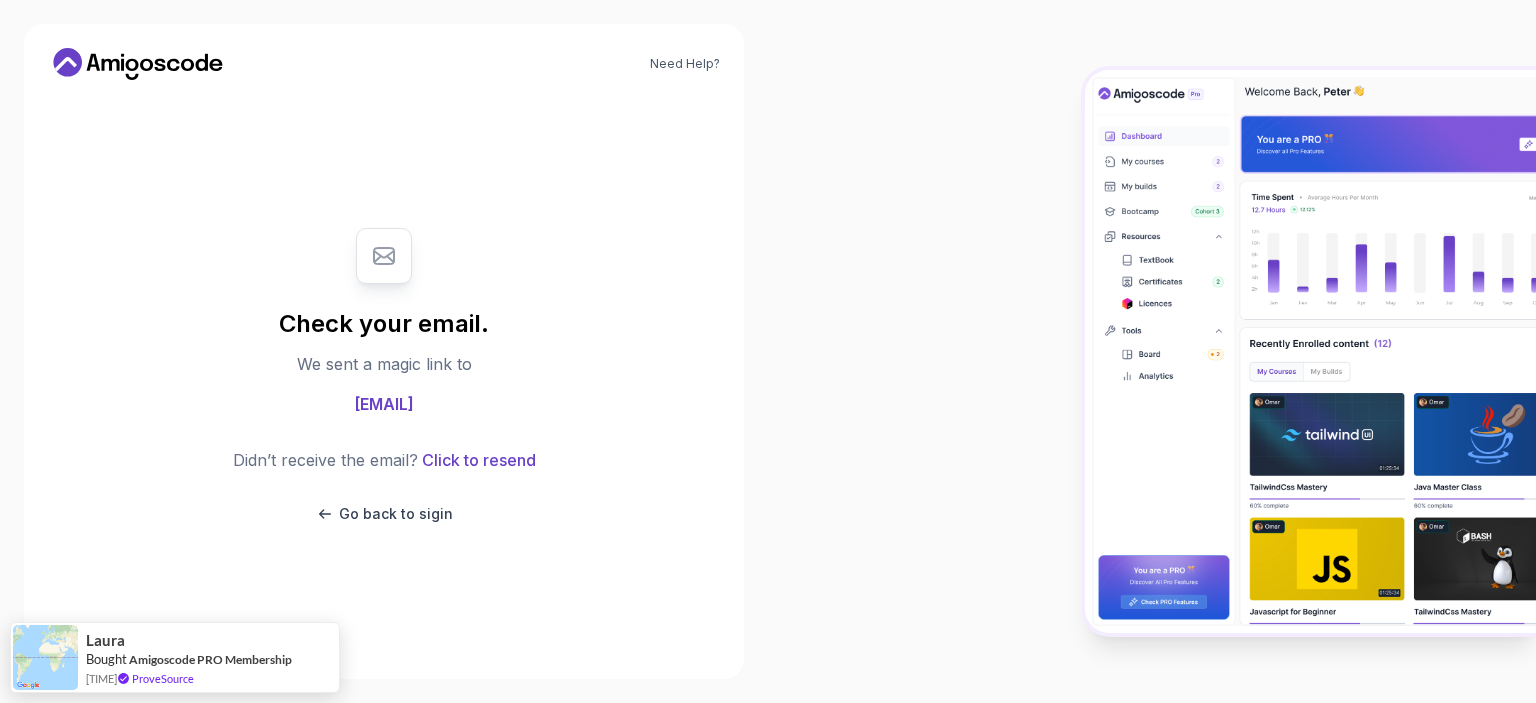 click on "Close" at bounding box center [119, 715] 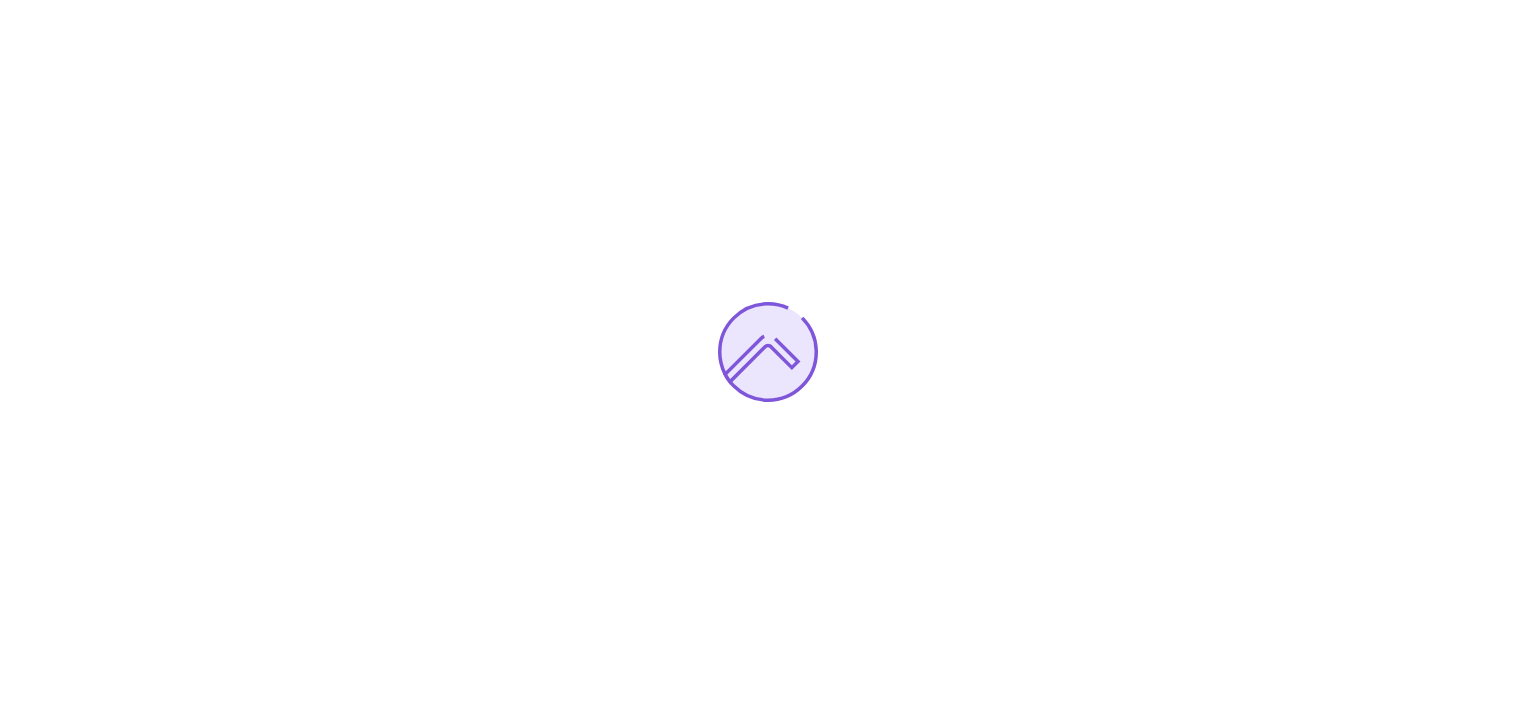 scroll, scrollTop: 0, scrollLeft: 0, axis: both 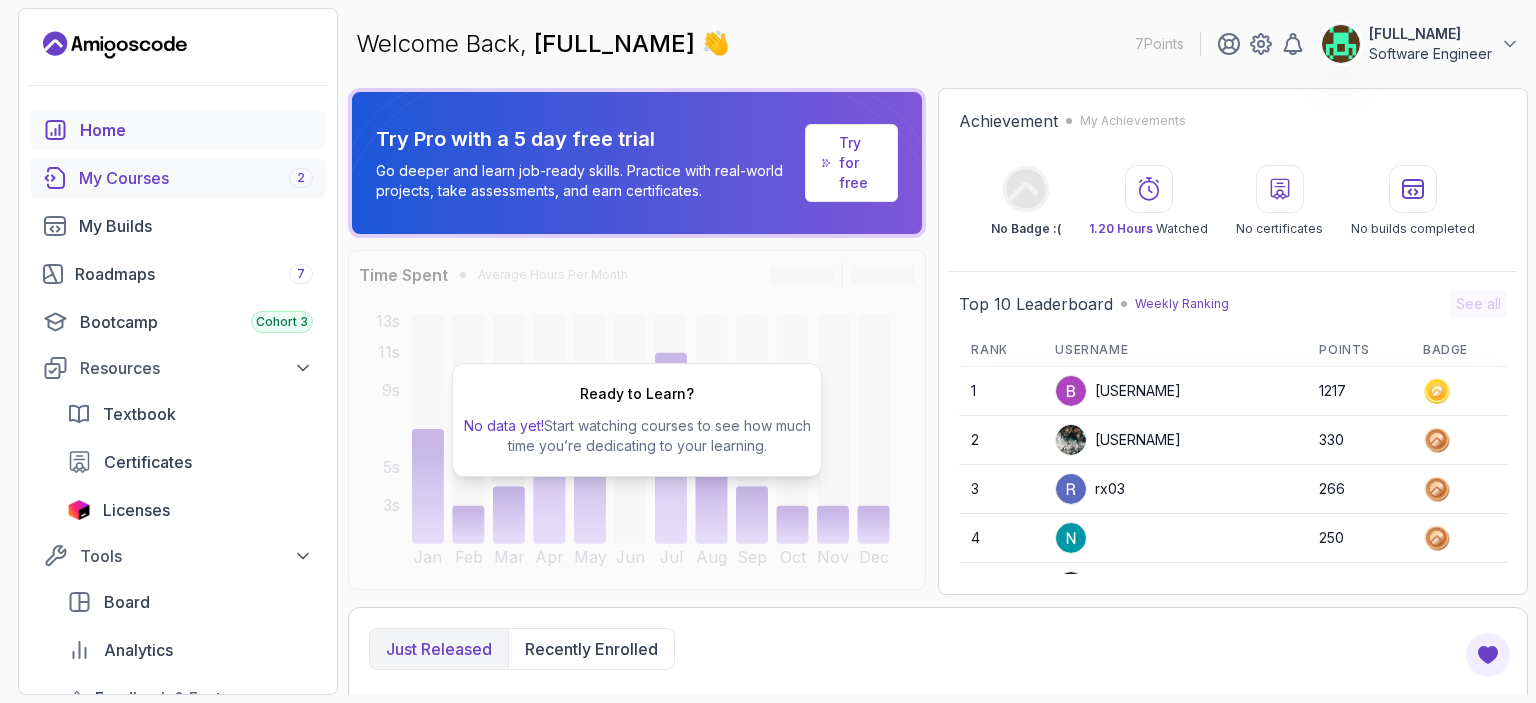 click on "My Courses 2" at bounding box center [196, 178] 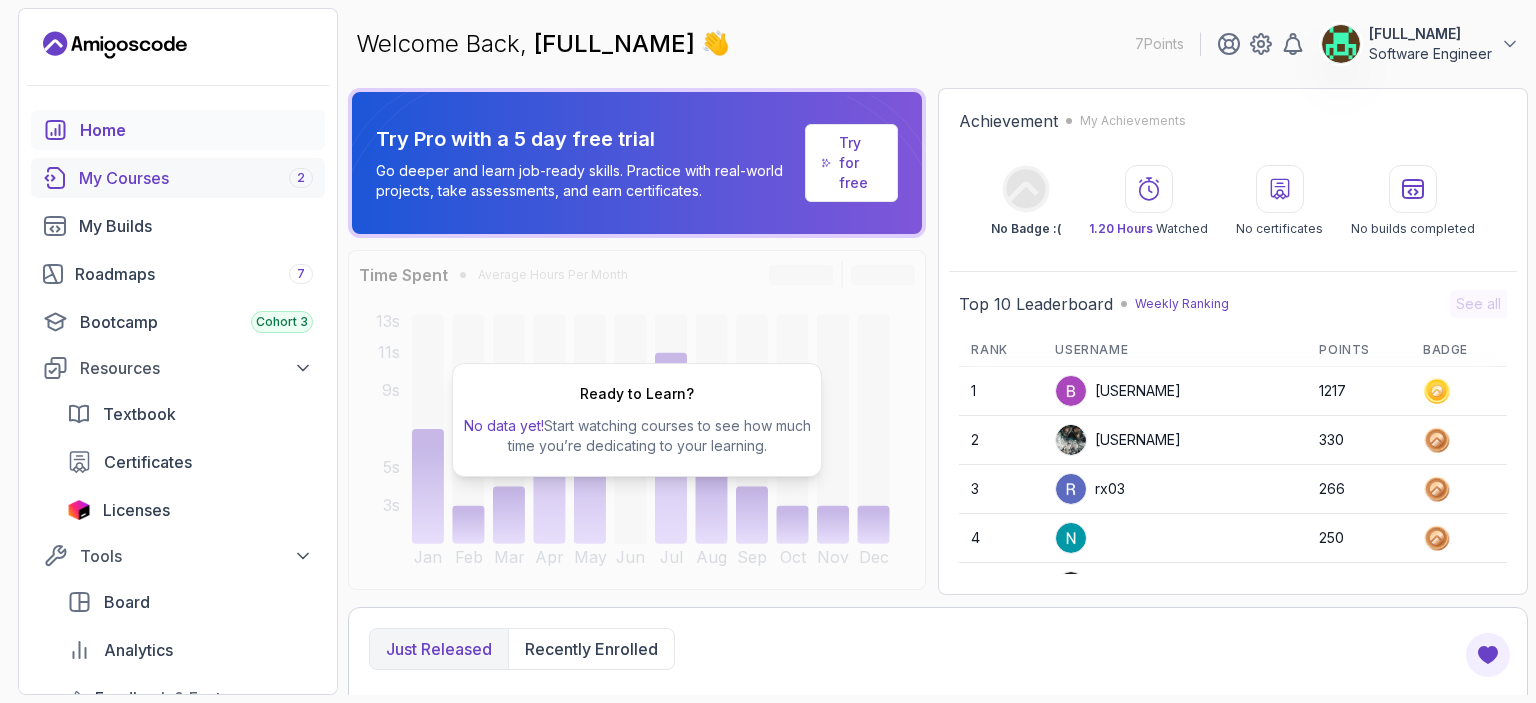 click on "My Courses 2" at bounding box center (196, 178) 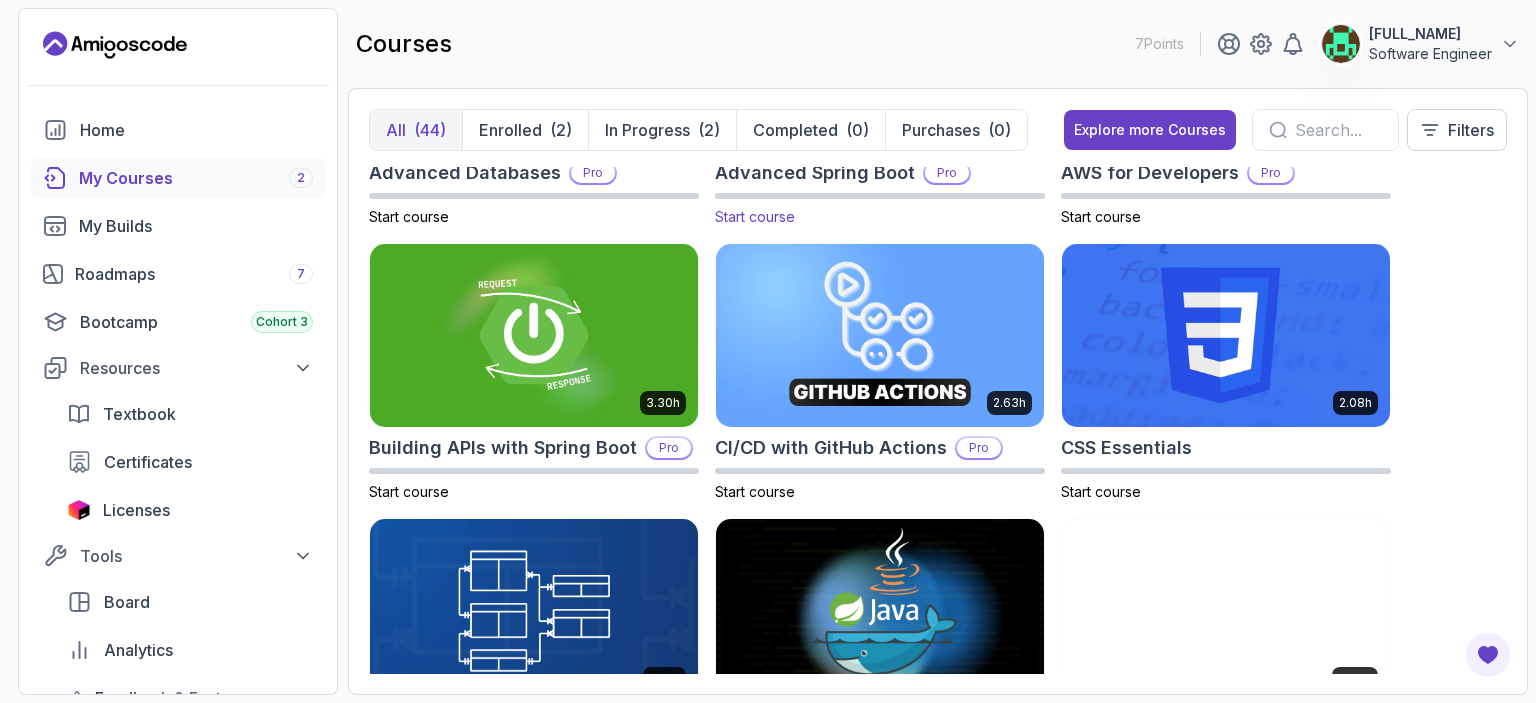 scroll, scrollTop: 0, scrollLeft: 0, axis: both 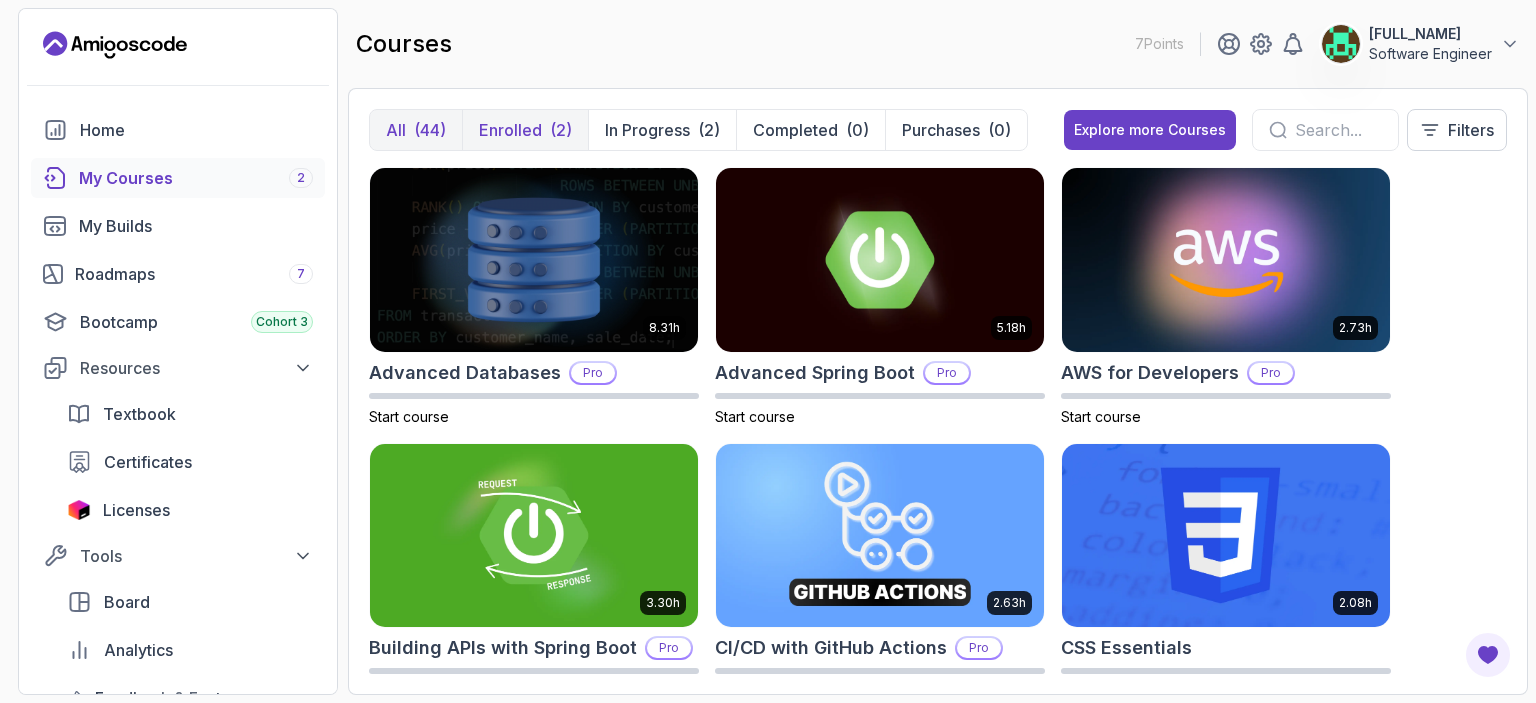click on "Enrolled" at bounding box center [510, 130] 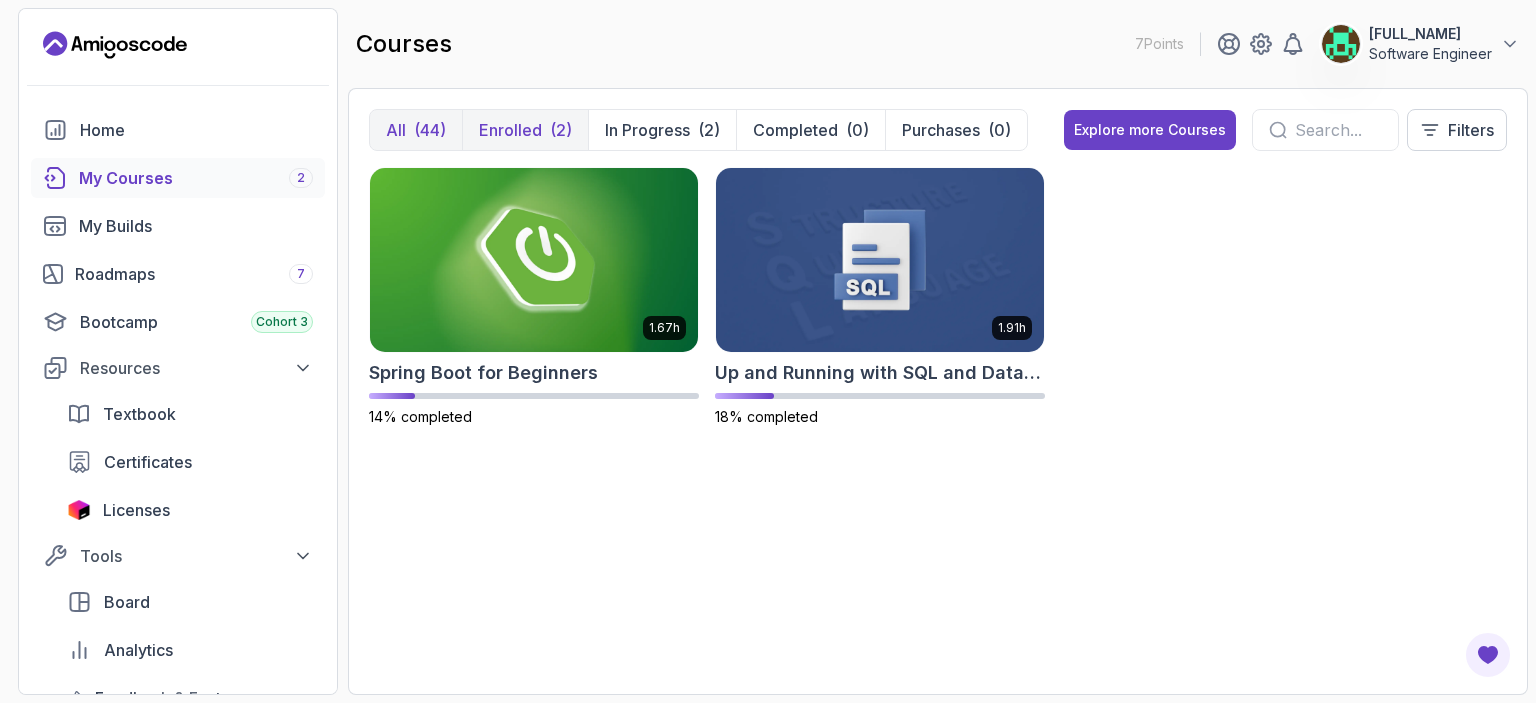 click on "(44)" at bounding box center (430, 130) 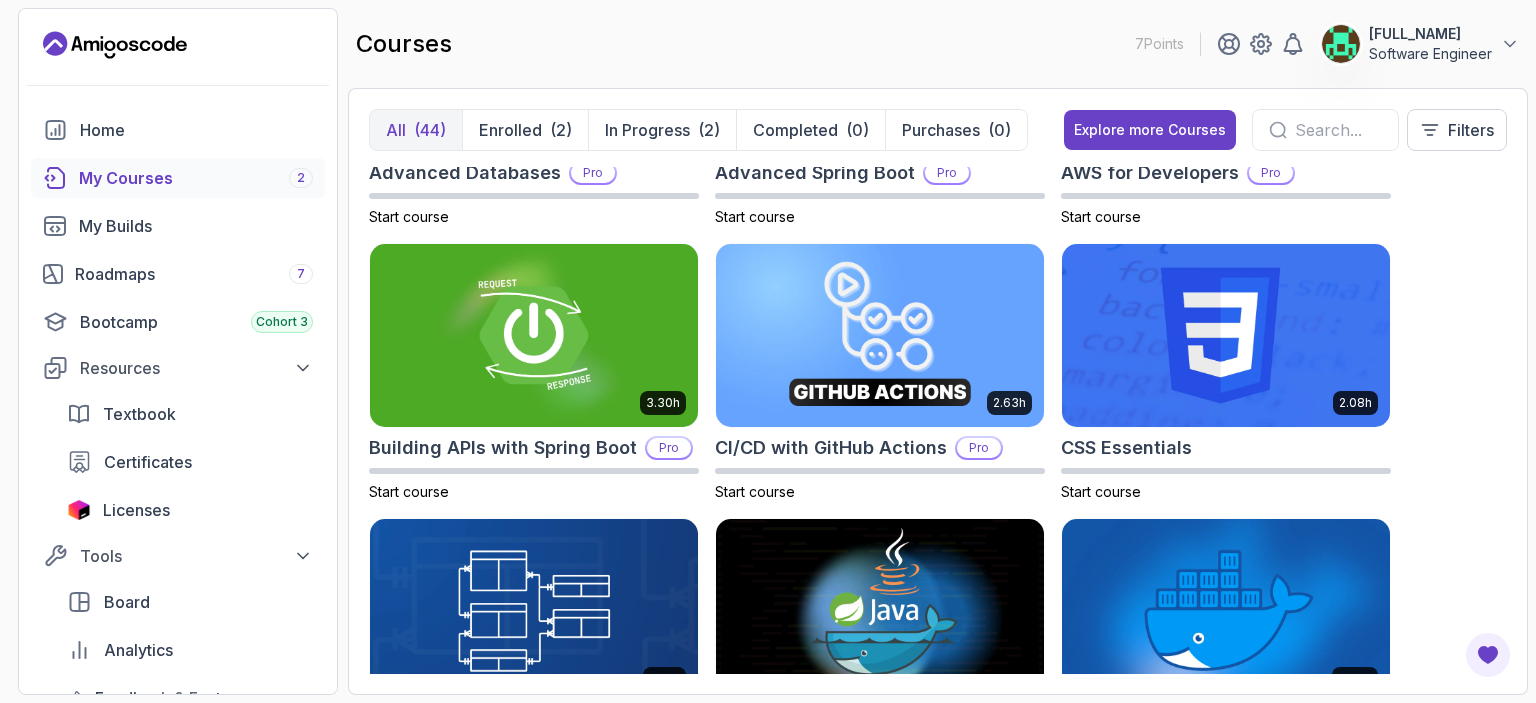 scroll, scrollTop: 0, scrollLeft: 0, axis: both 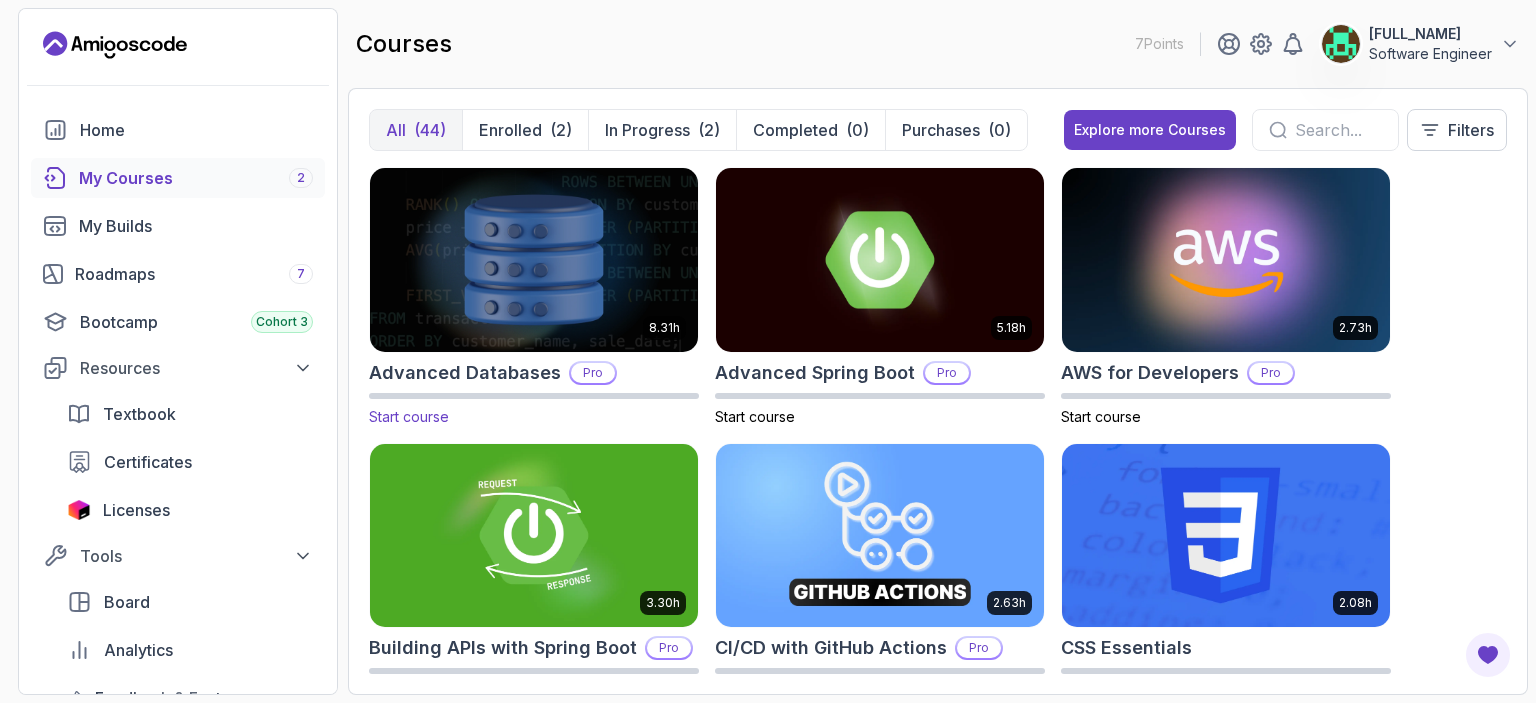 click at bounding box center (534, 259) 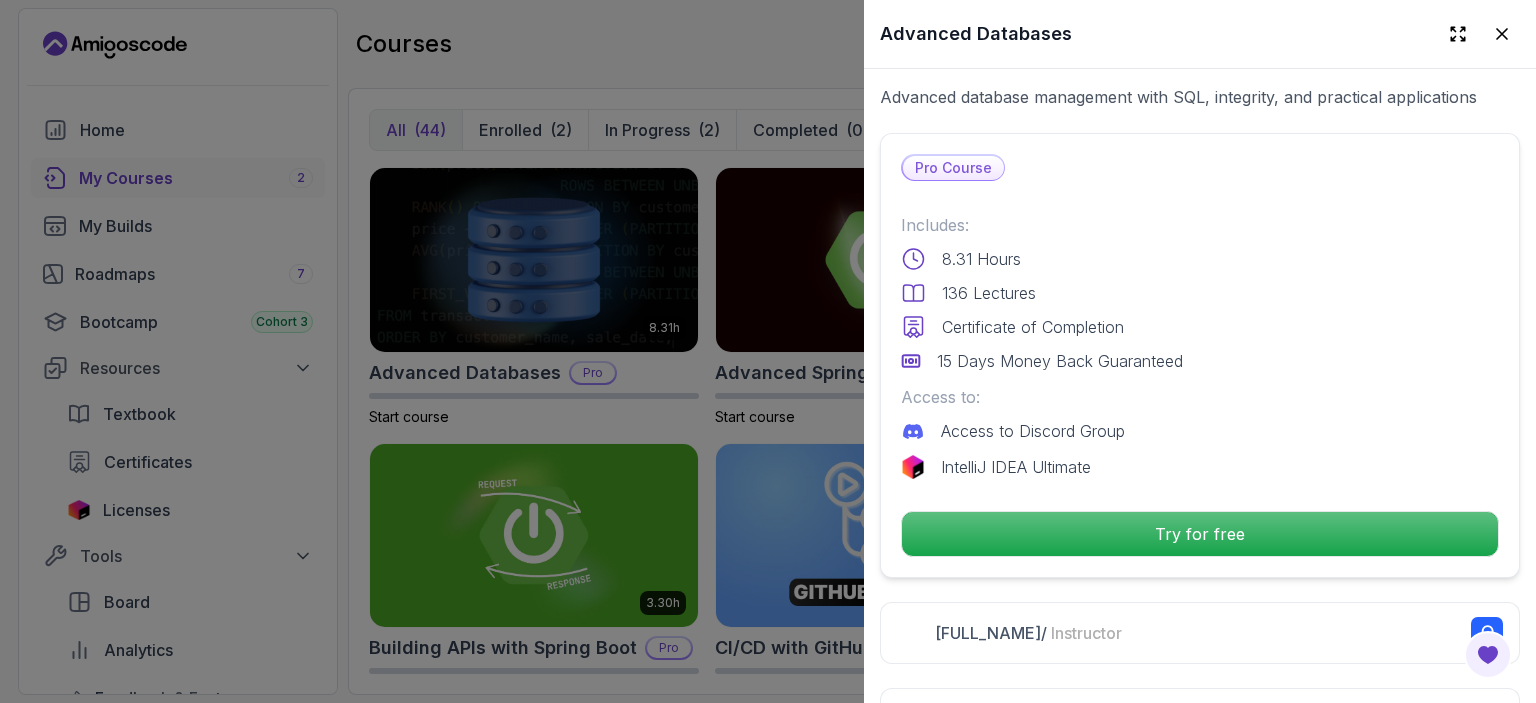 scroll, scrollTop: 400, scrollLeft: 0, axis: vertical 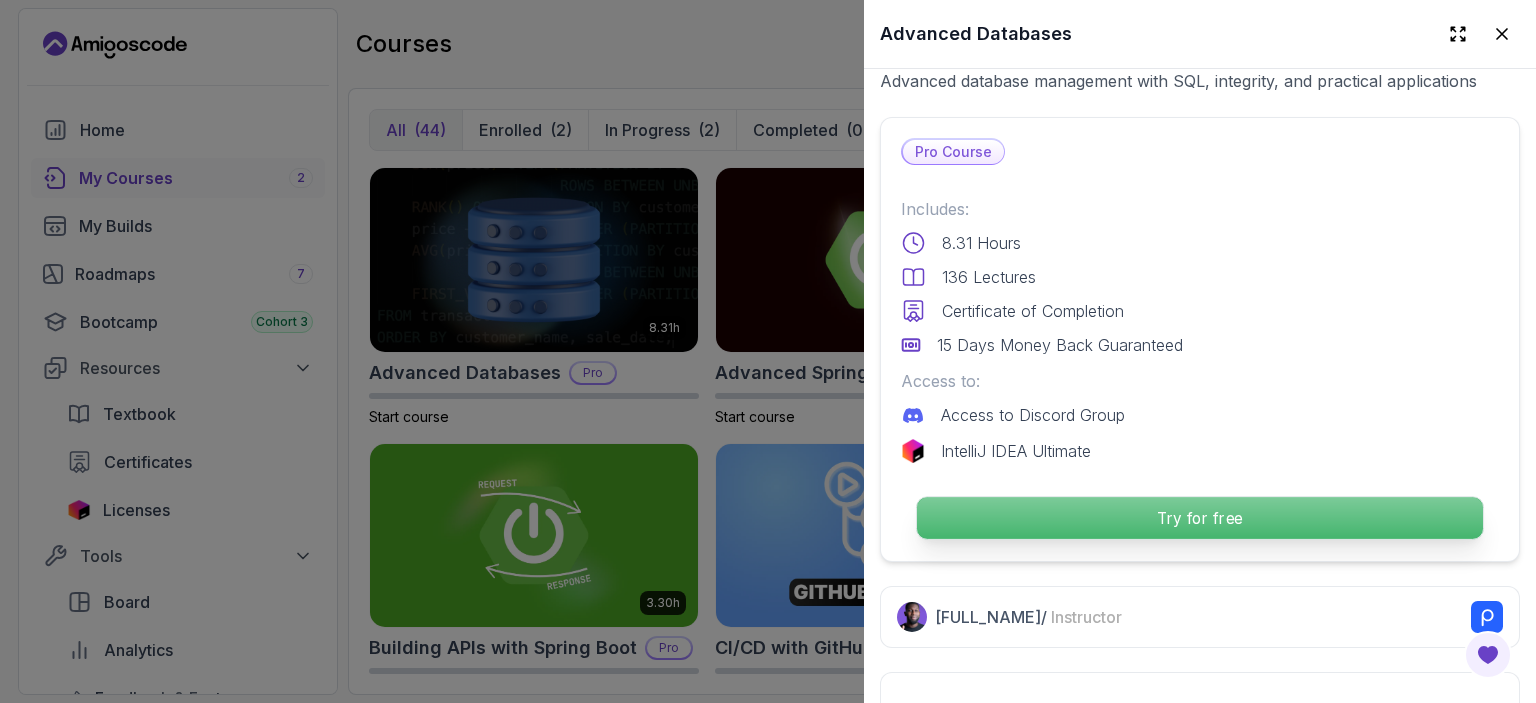 click on "Try for free" at bounding box center (1200, 518) 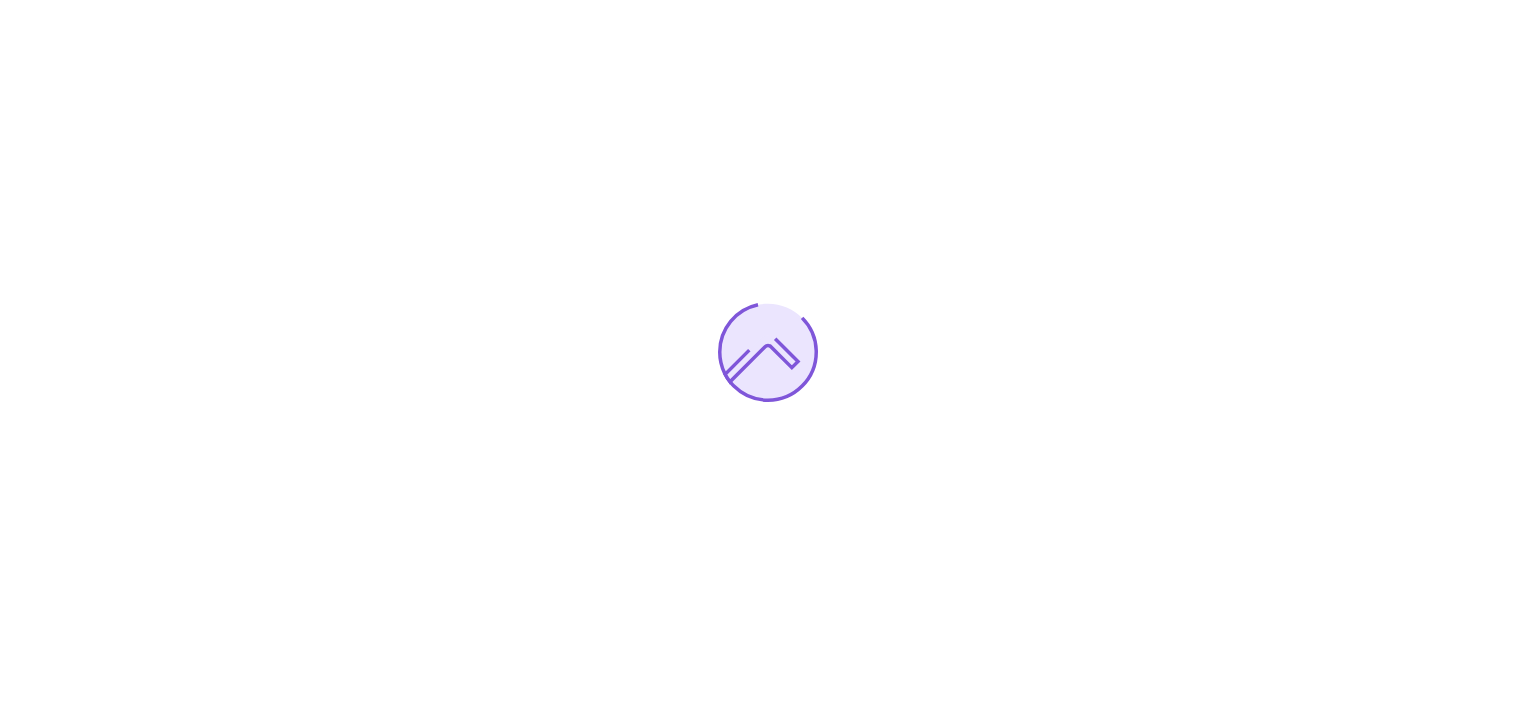 scroll, scrollTop: 0, scrollLeft: 0, axis: both 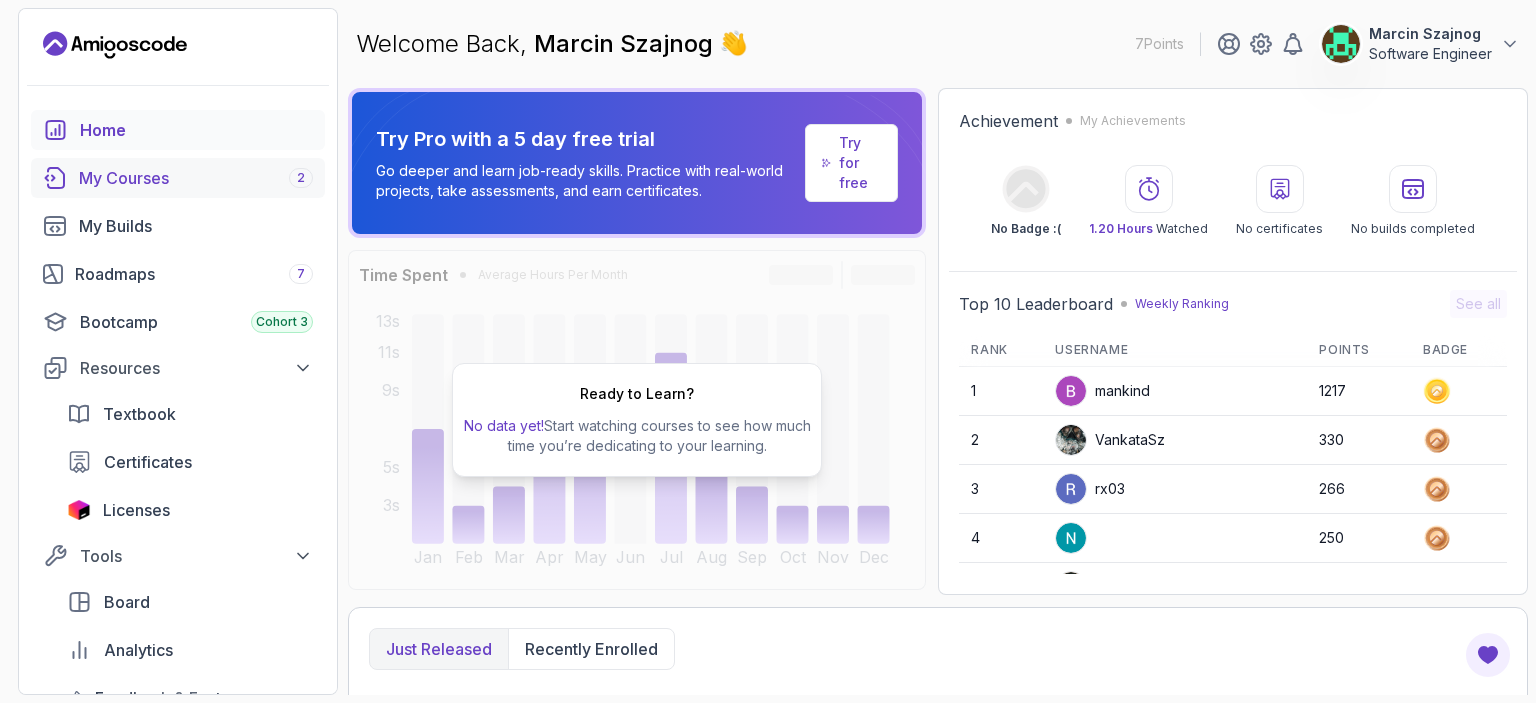 click on "My Courses 2" at bounding box center (196, 178) 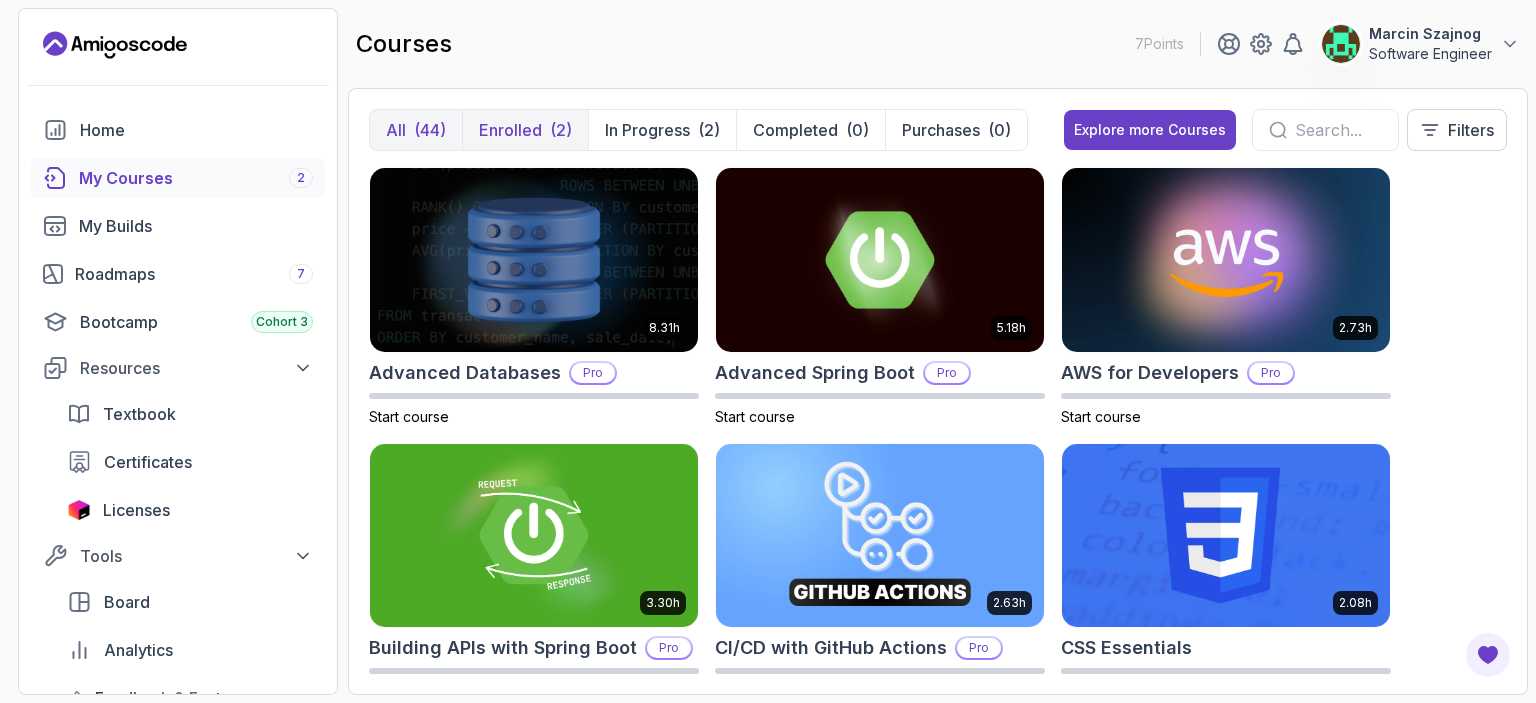 click on "Enrolled" at bounding box center [510, 130] 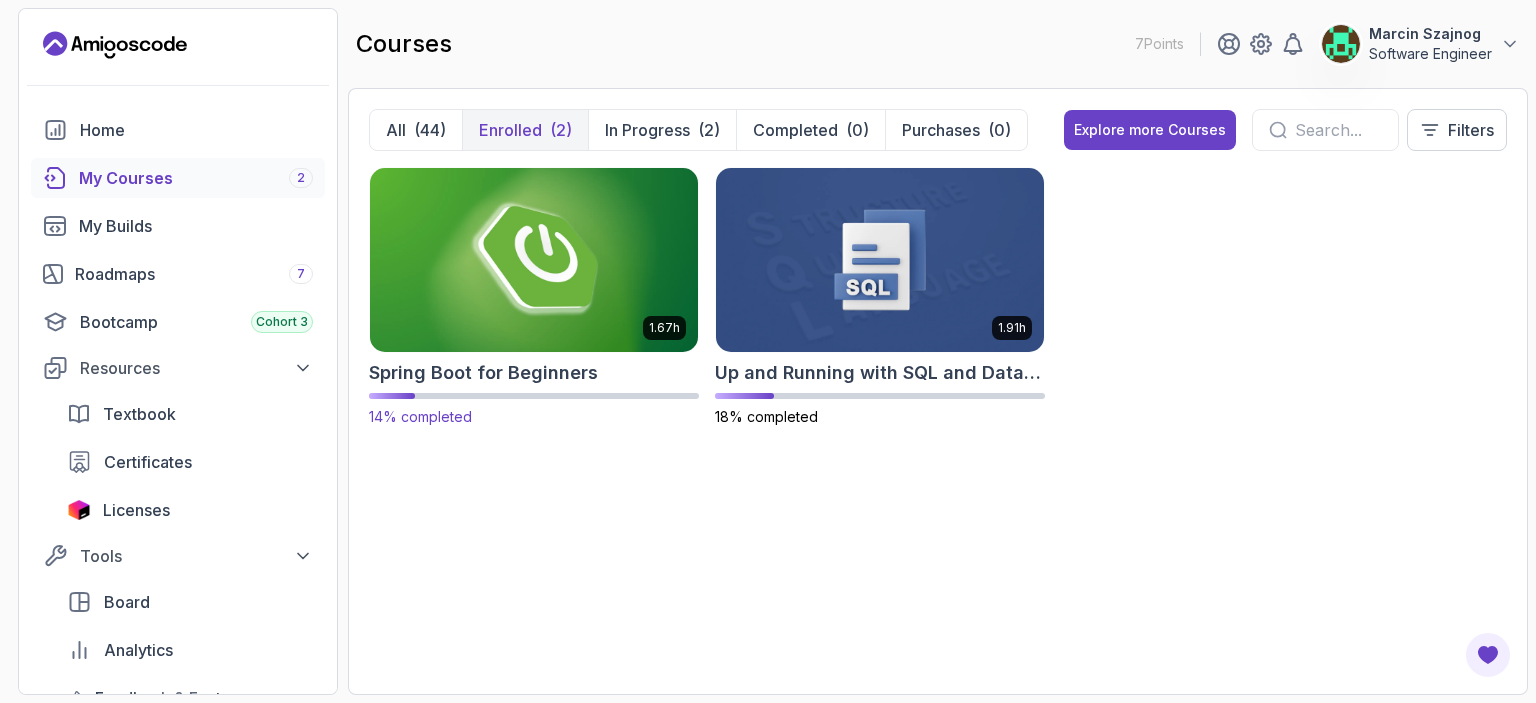click at bounding box center (534, 259) 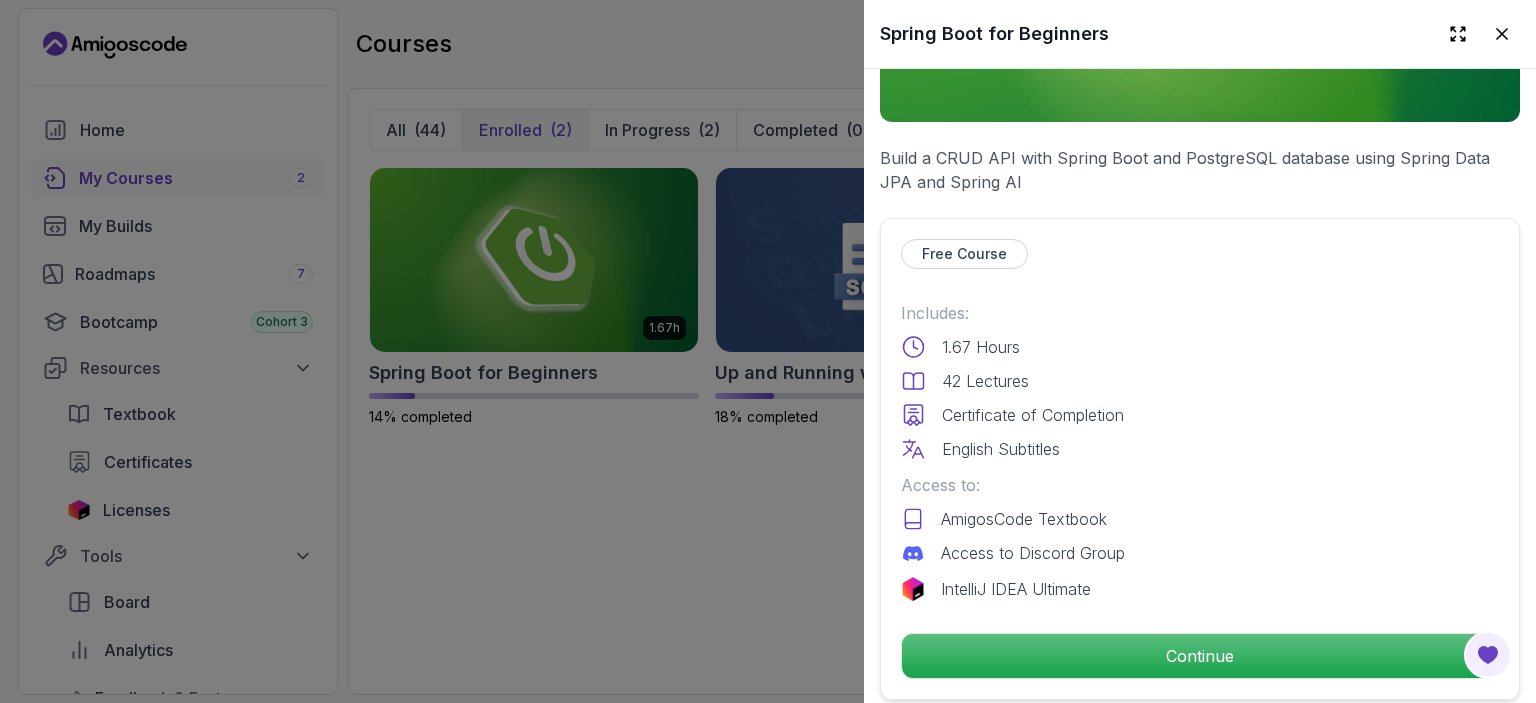 scroll, scrollTop: 500, scrollLeft: 0, axis: vertical 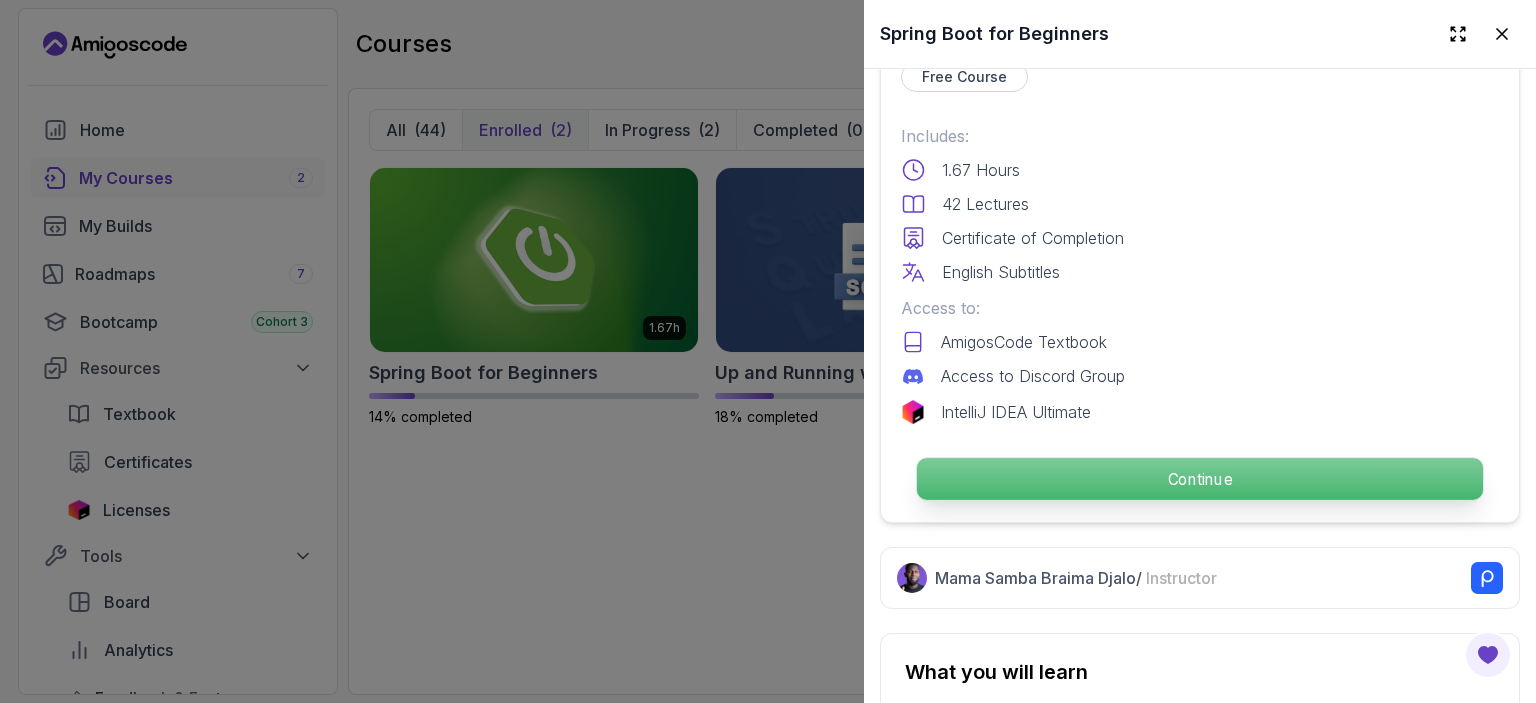 click on "Continue" at bounding box center [1200, 479] 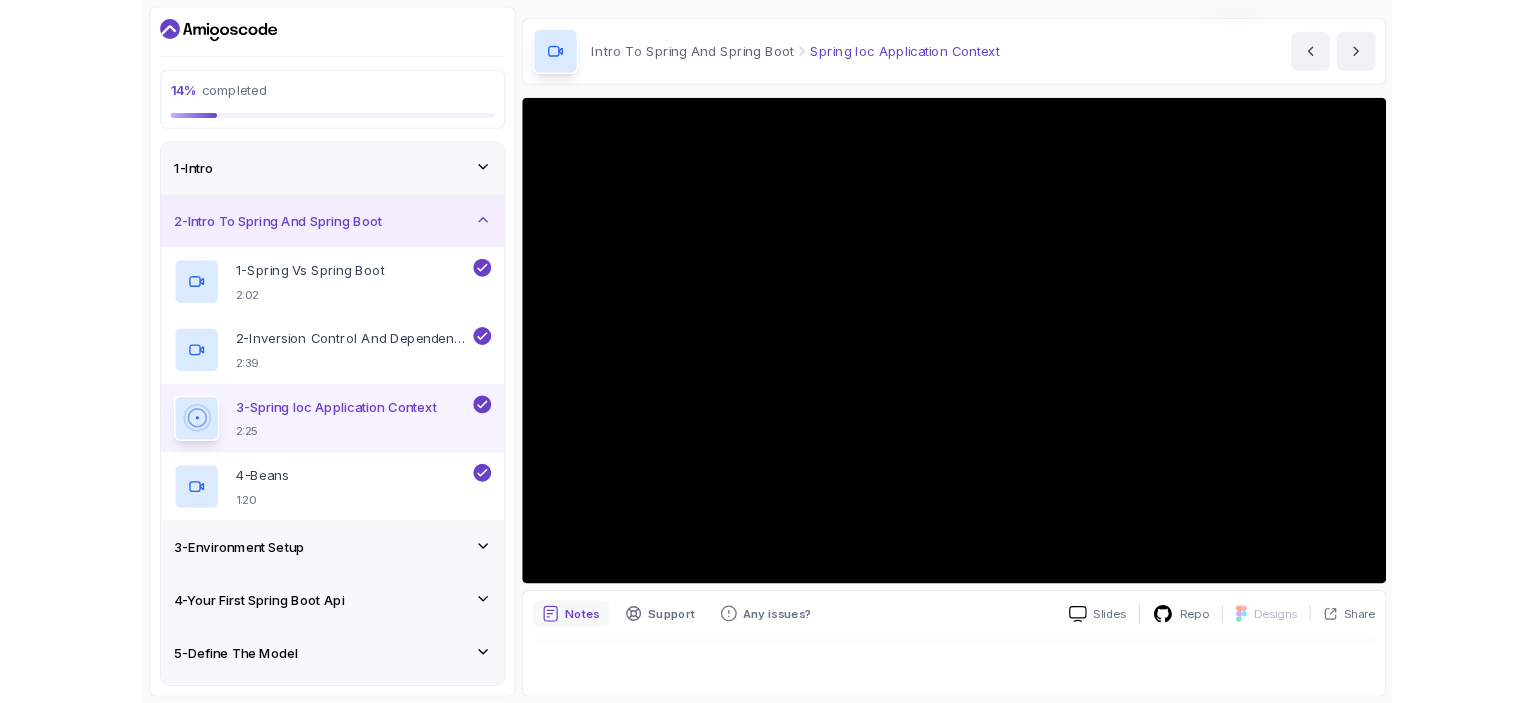scroll, scrollTop: 57, scrollLeft: 0, axis: vertical 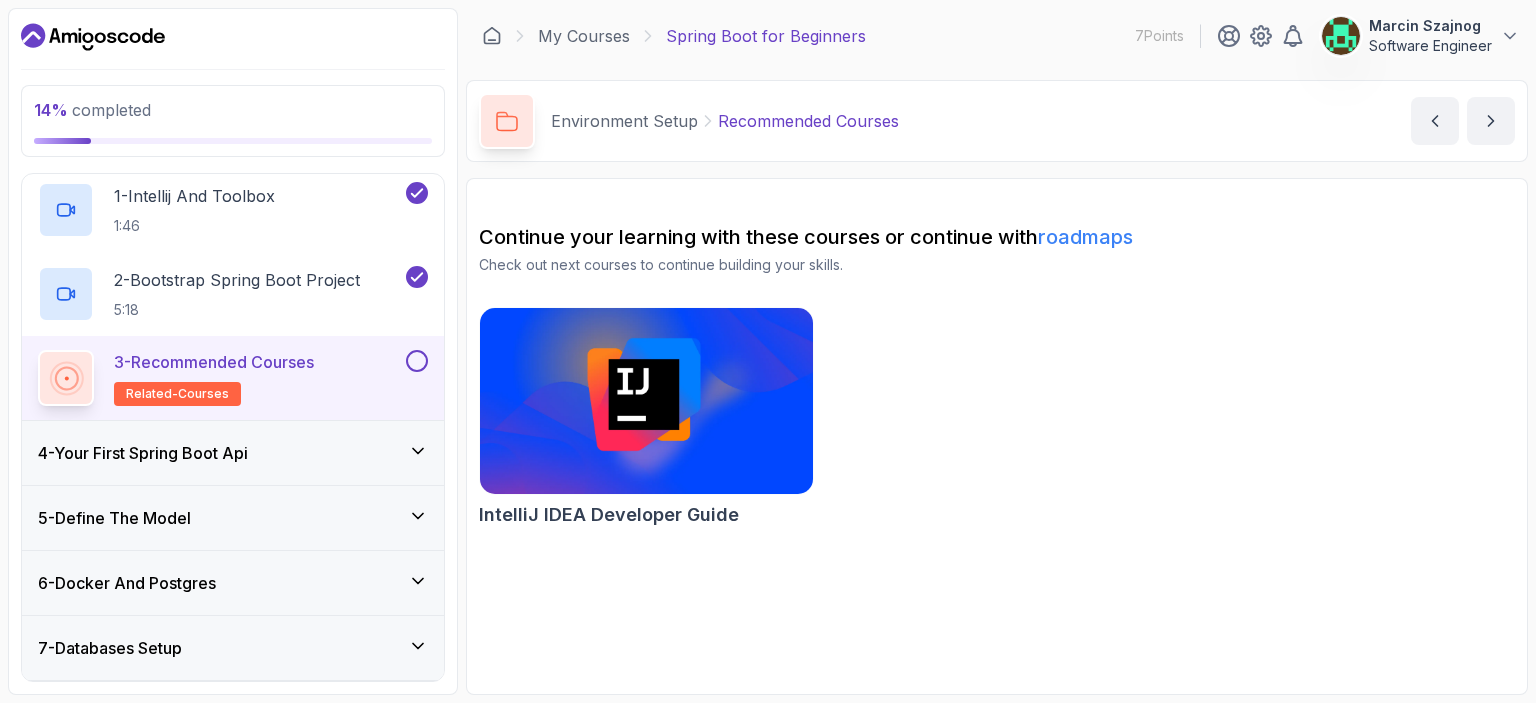 click at bounding box center (417, 361) 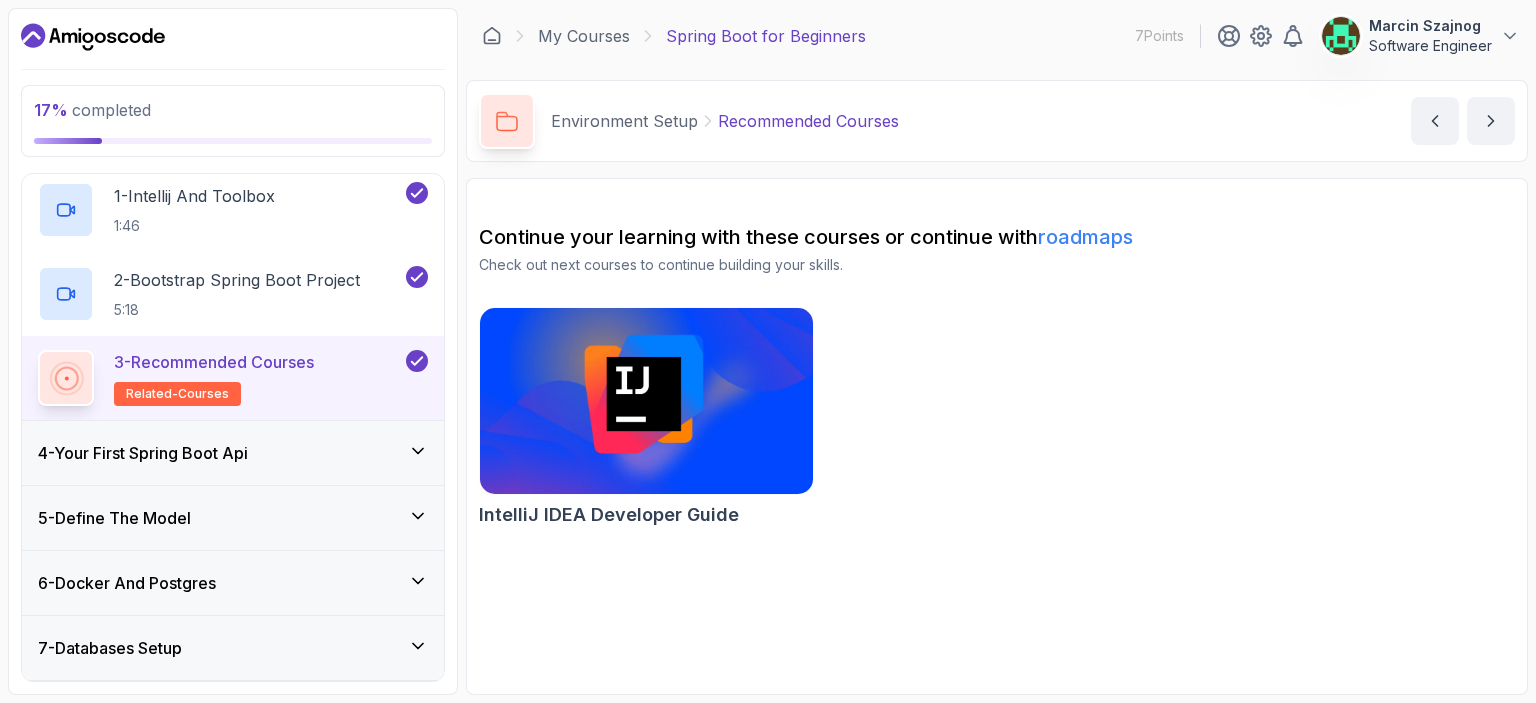 click at bounding box center [646, 401] 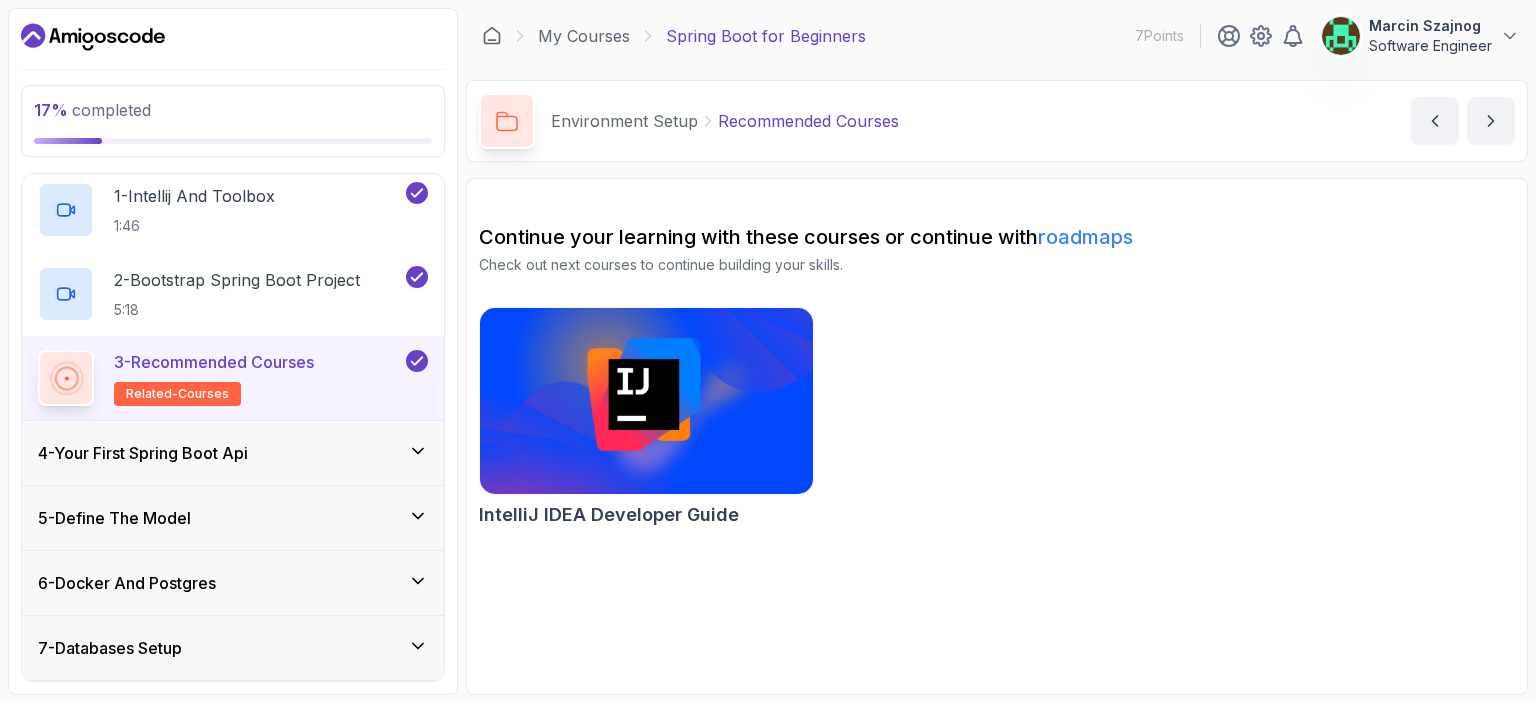 click on "4  -  Your First Spring Boot Api" at bounding box center (143, 453) 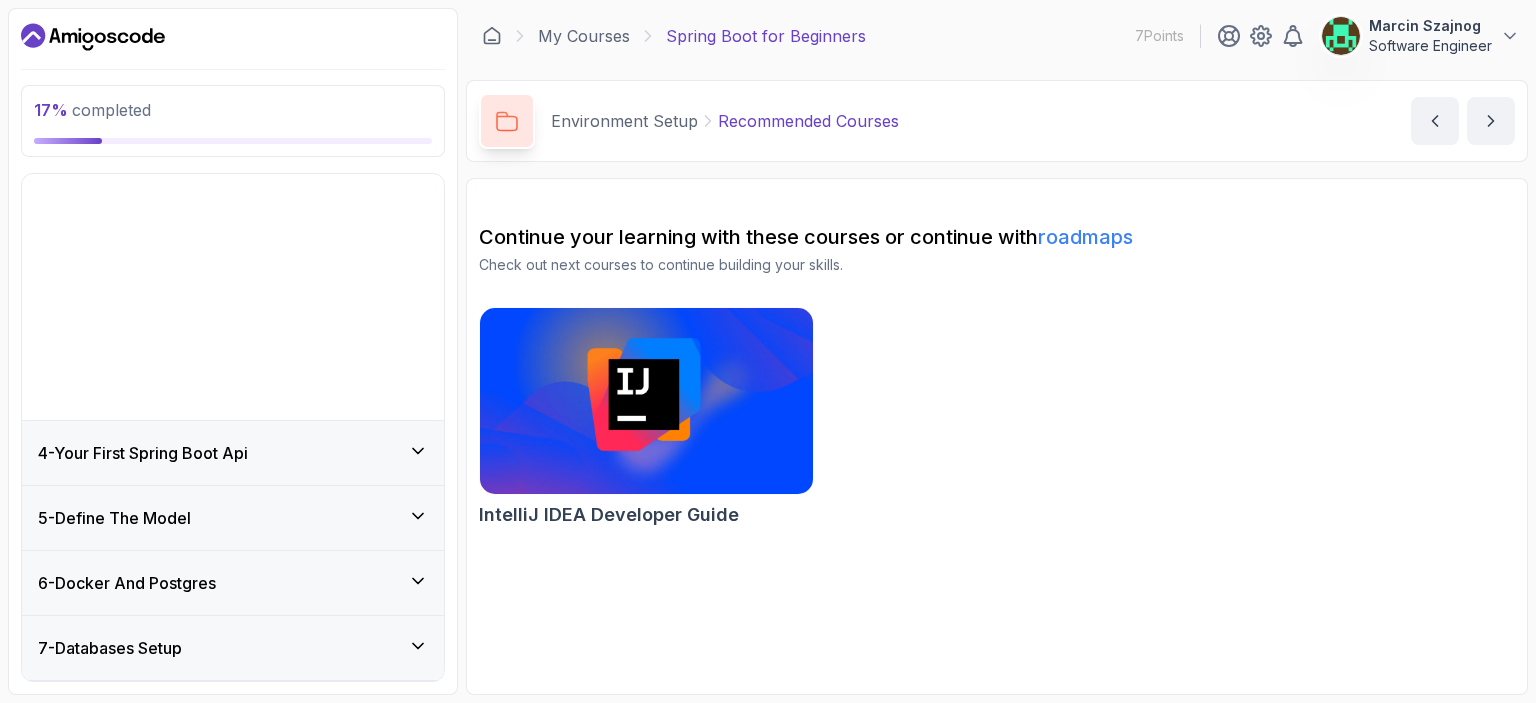 click on "4  -  Your First Spring Boot Api" at bounding box center [143, 453] 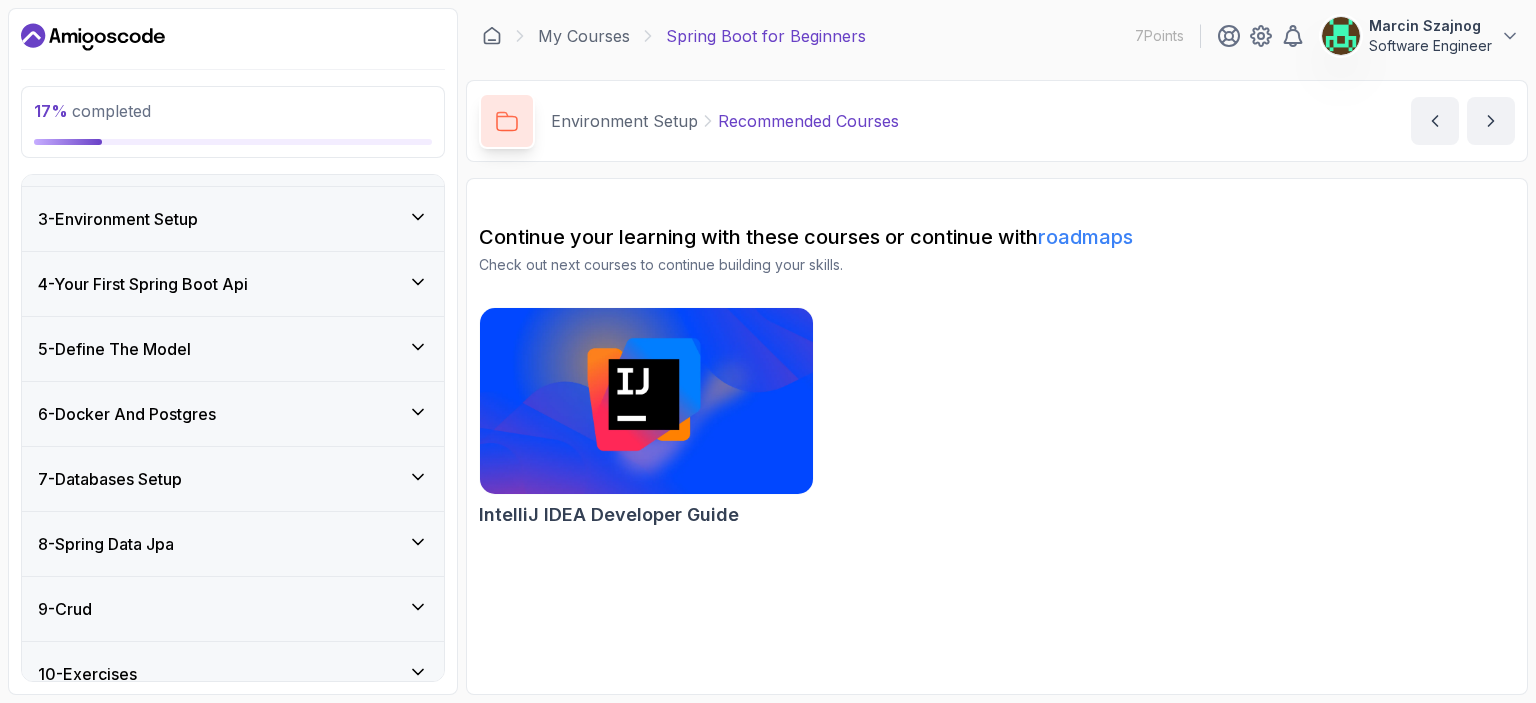 scroll, scrollTop: 0, scrollLeft: 0, axis: both 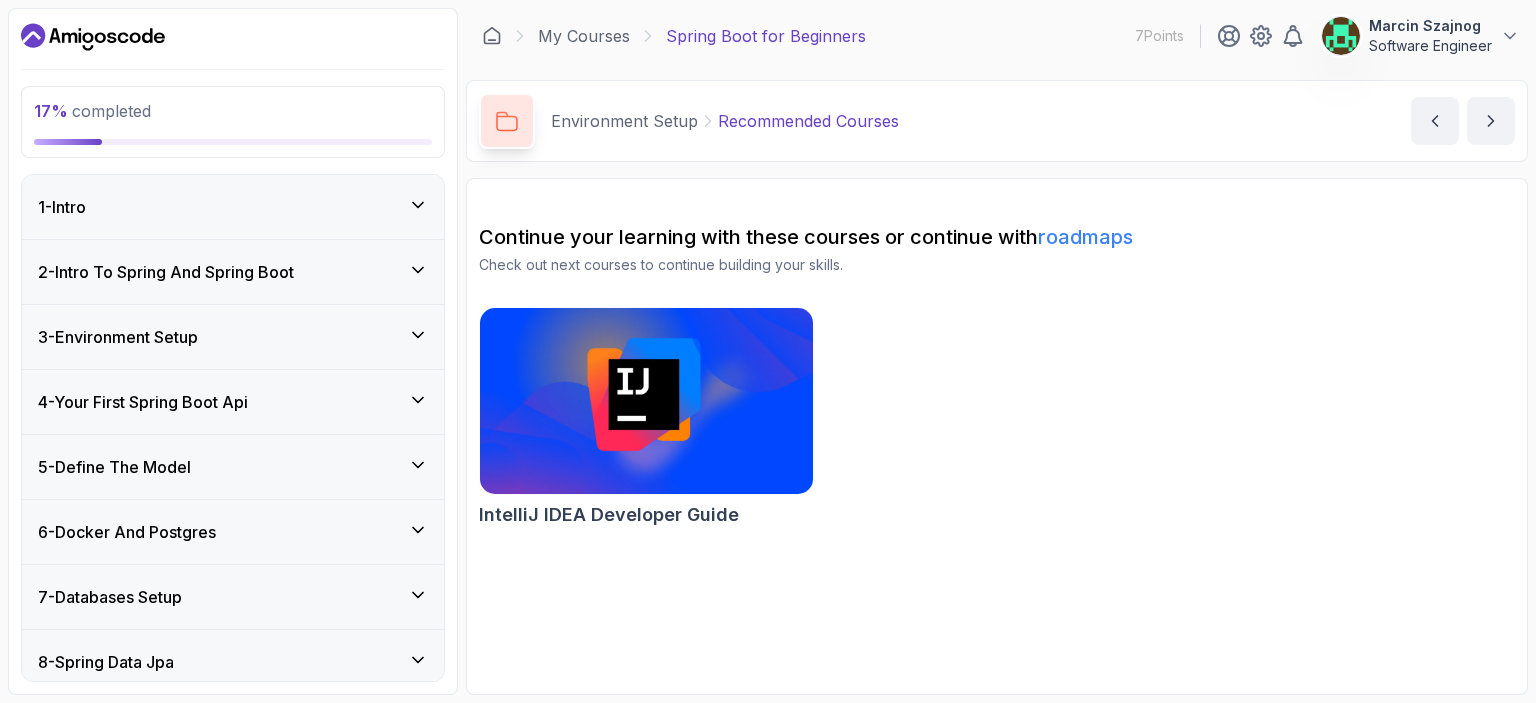 click on "4  -  Your First Spring Boot Api" at bounding box center [143, 402] 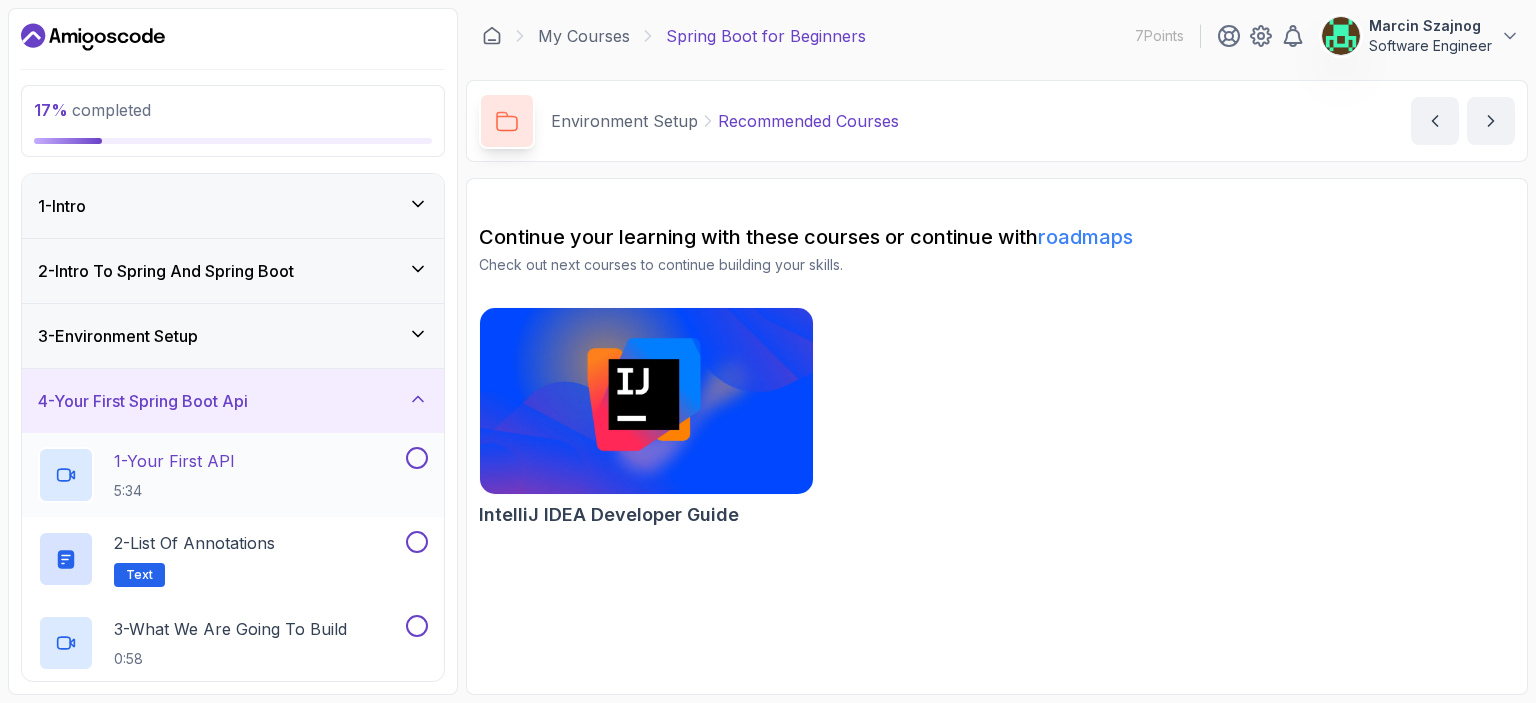 click on "1  -  Your First API" at bounding box center (174, 461) 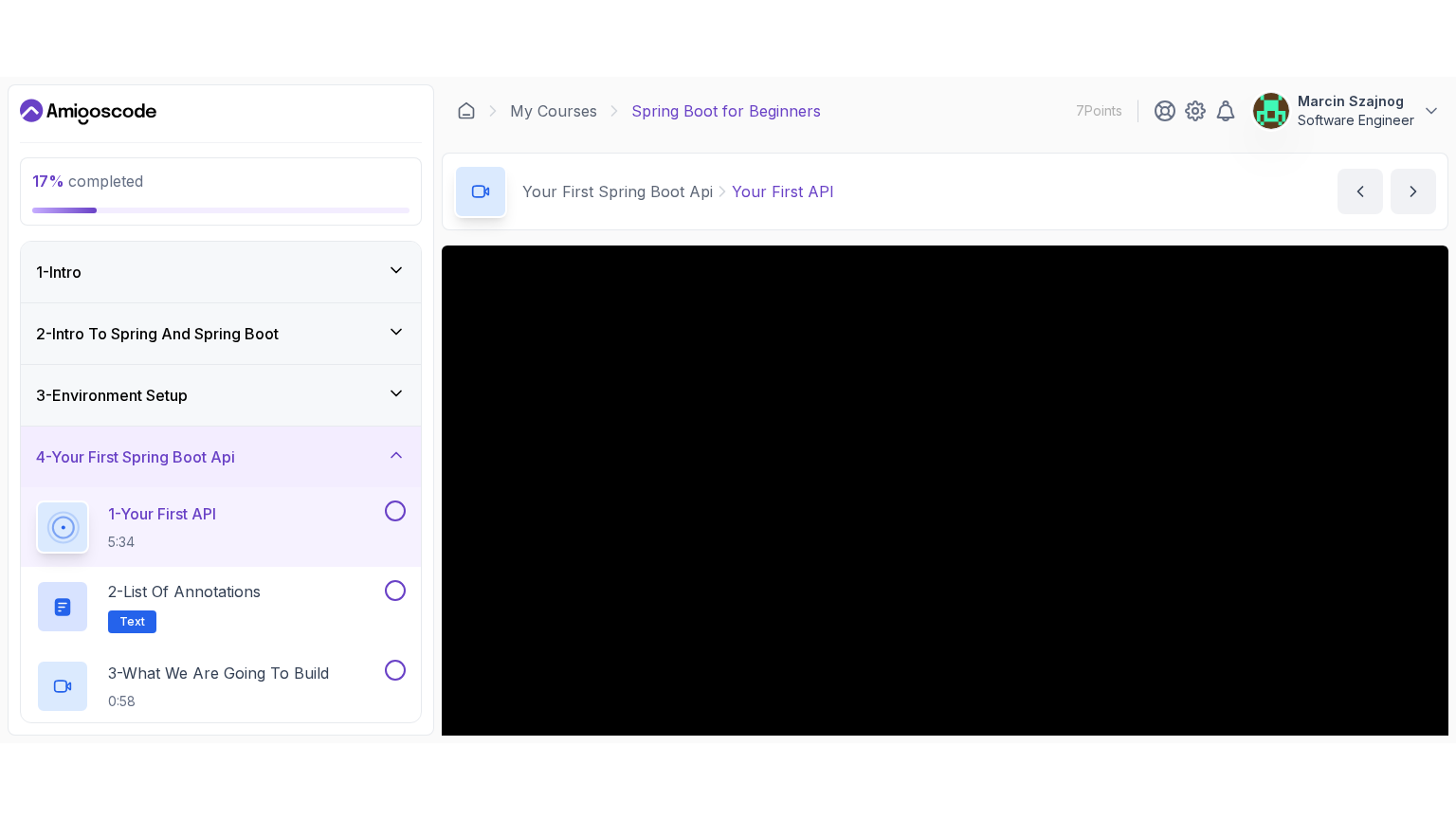scroll, scrollTop: 190, scrollLeft: 0, axis: vertical 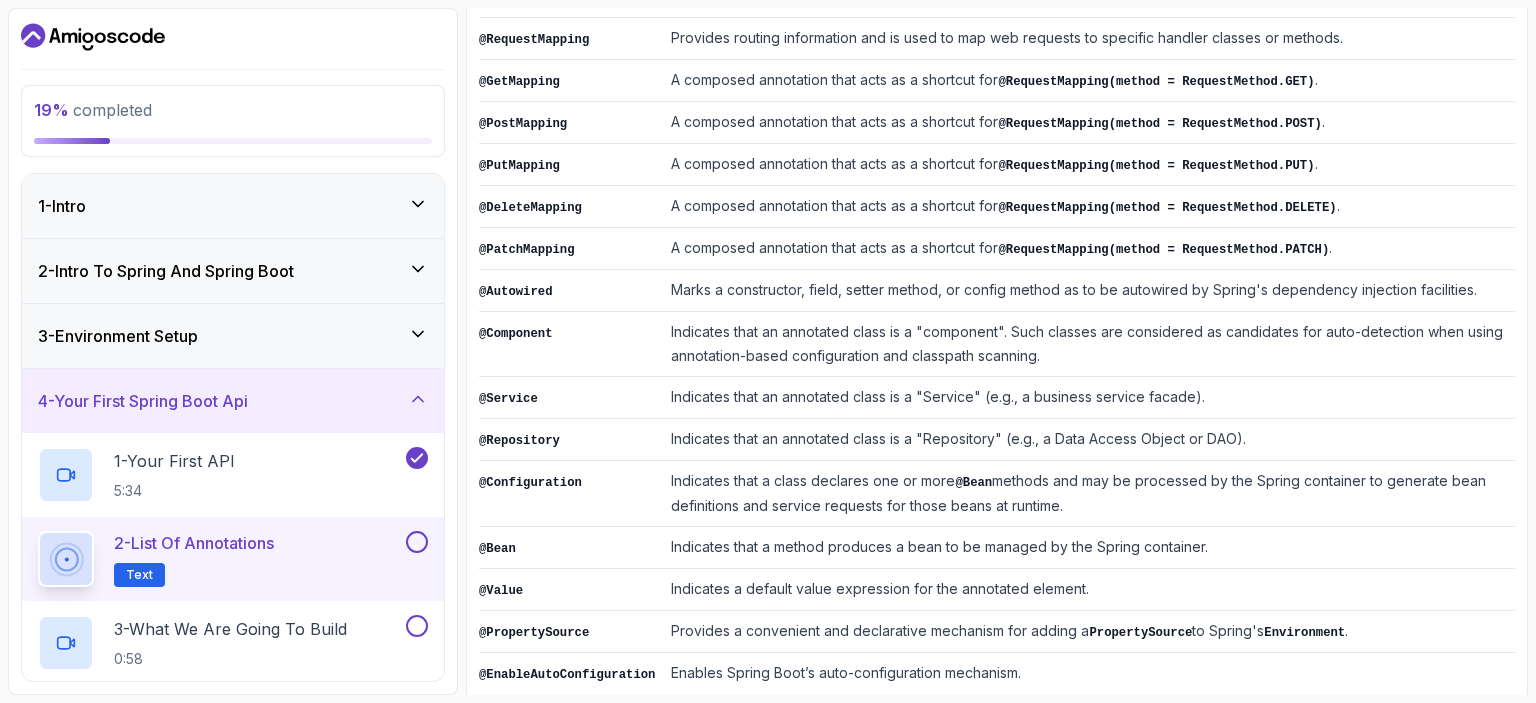 click on "2  -  List of Annotations" at bounding box center [194, 543] 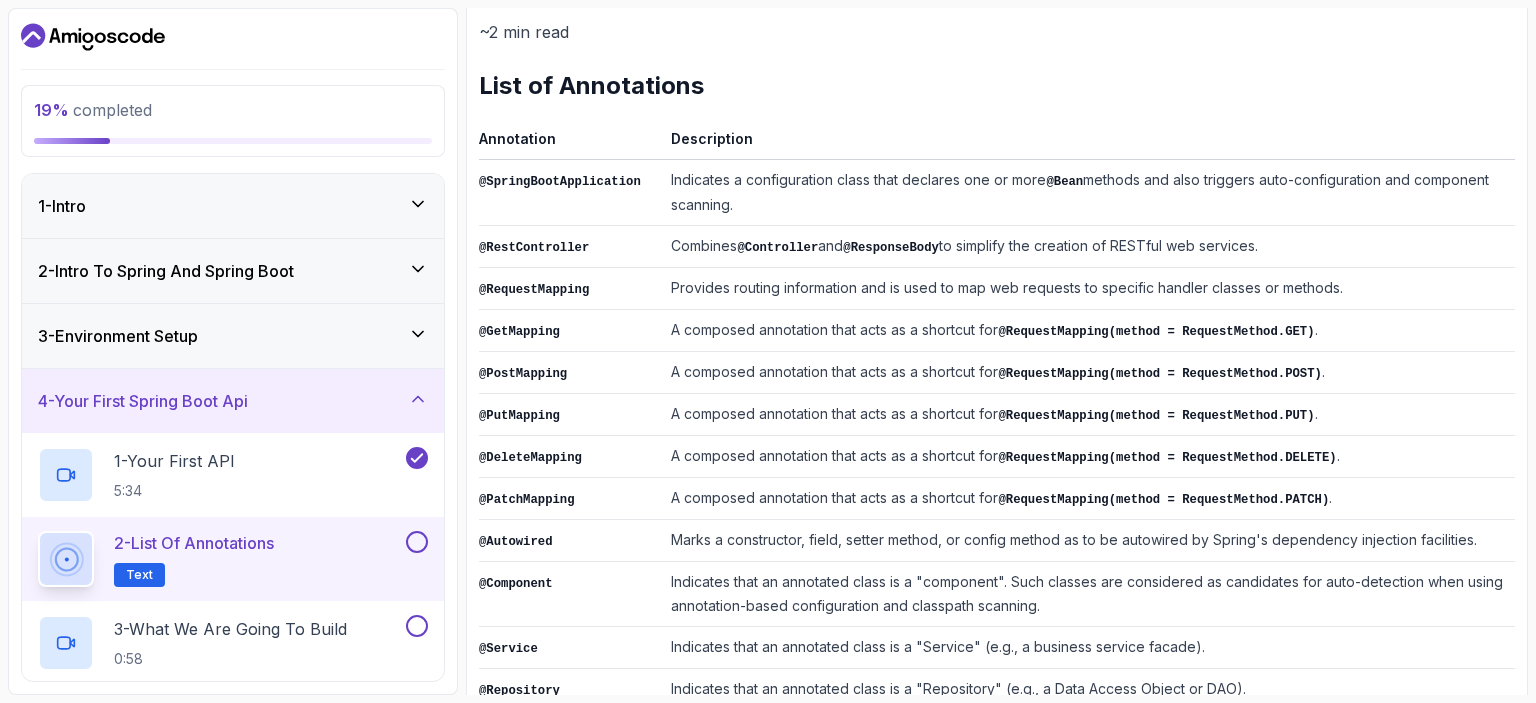 scroll, scrollTop: 200, scrollLeft: 0, axis: vertical 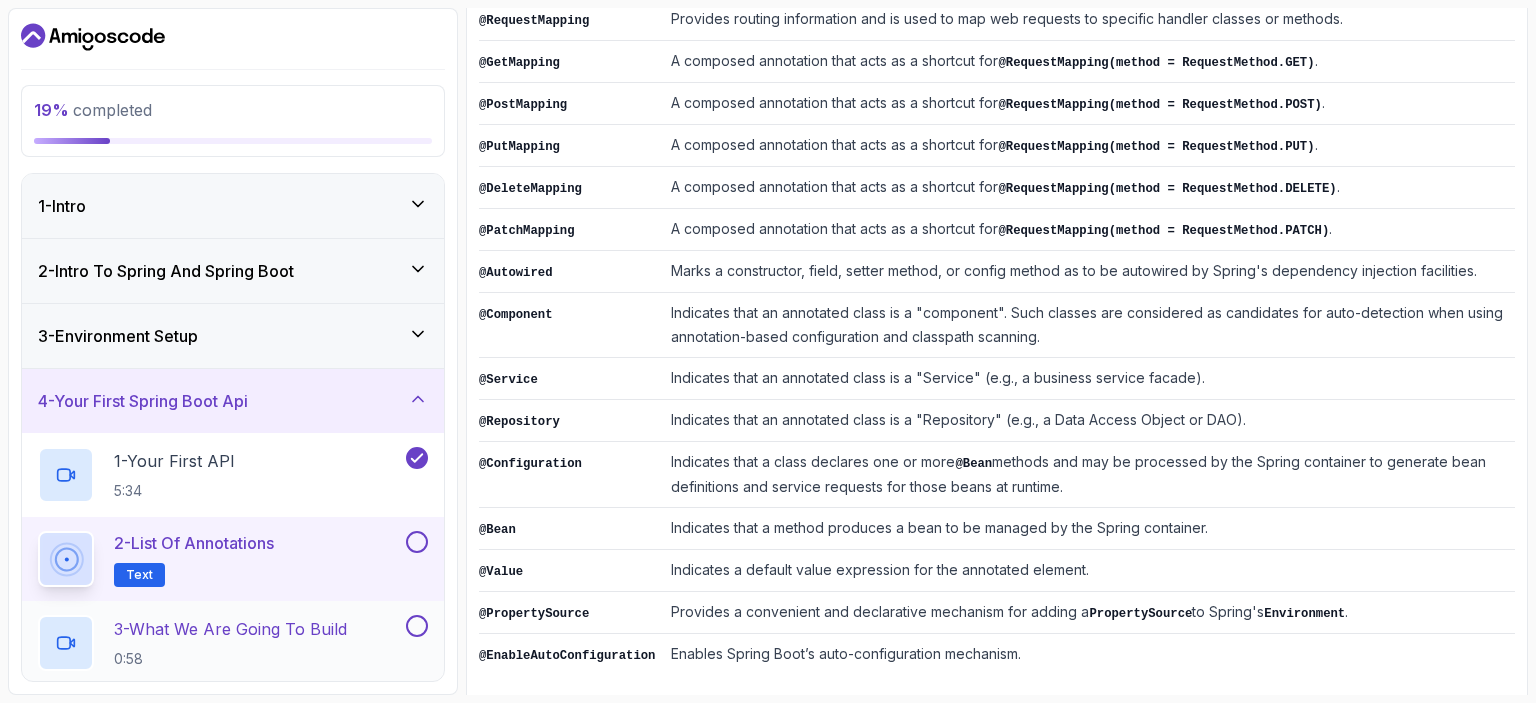 click on "3  -  What We Are Going To Build" at bounding box center [230, 629] 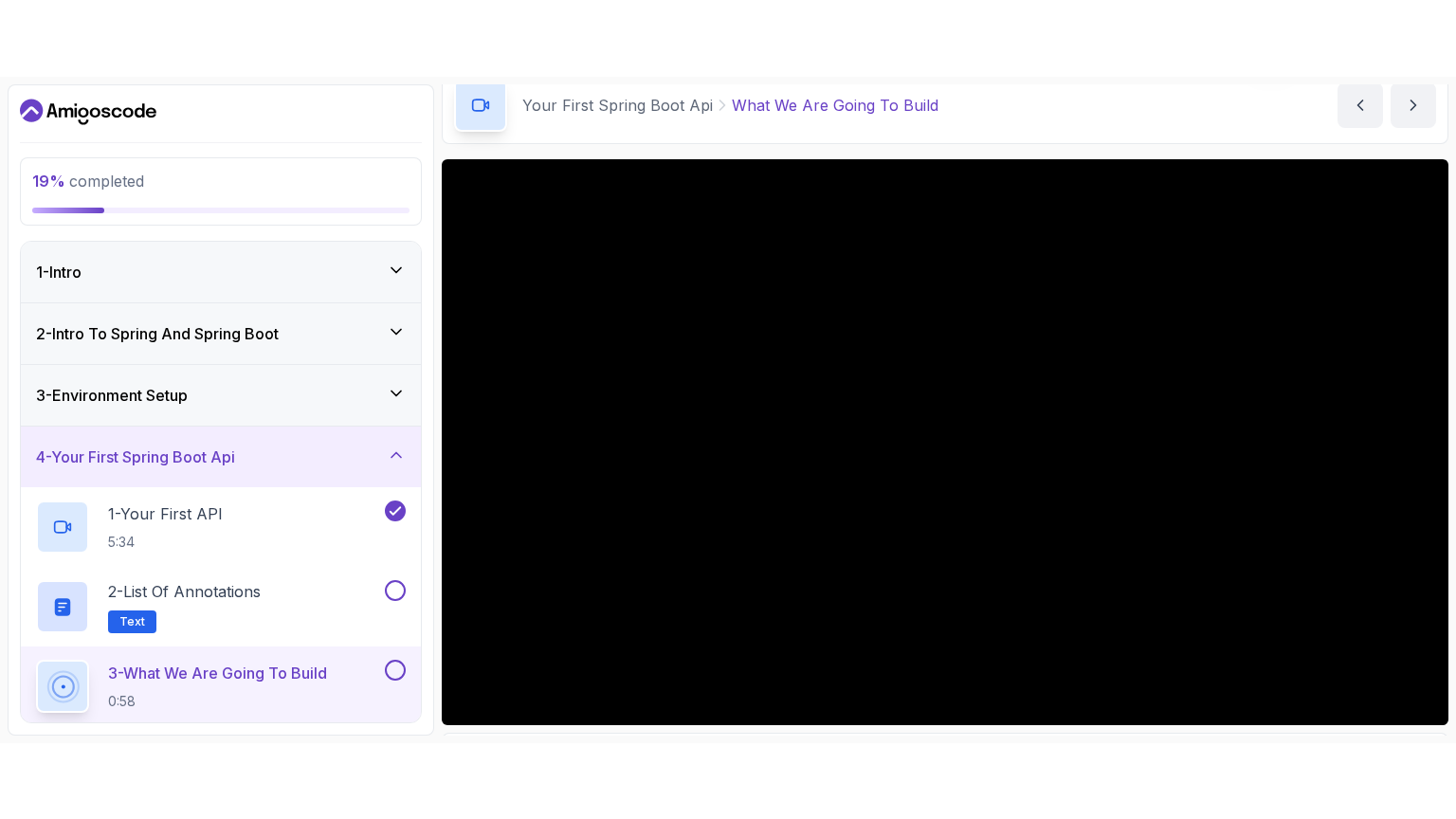 scroll, scrollTop: 95, scrollLeft: 0, axis: vertical 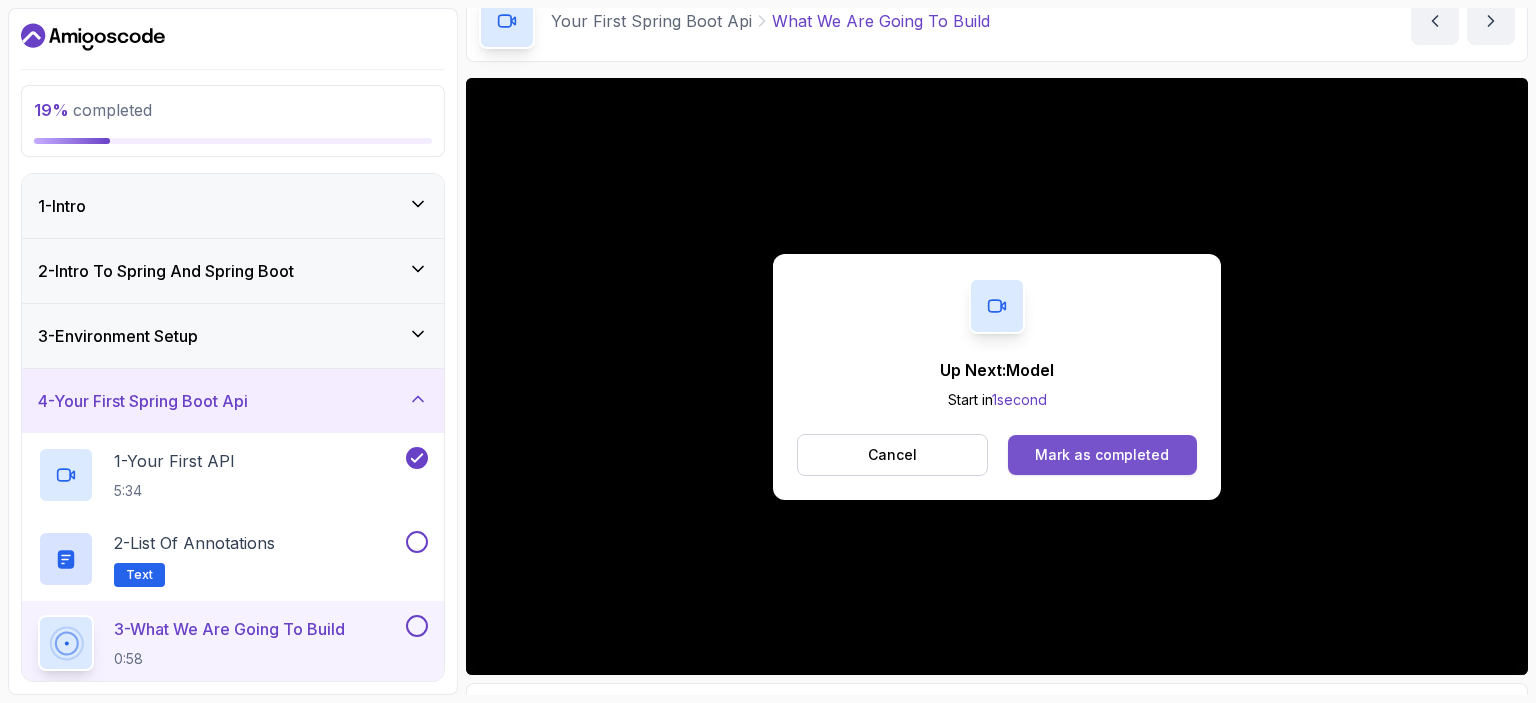 click on "Mark as completed" at bounding box center (1102, 455) 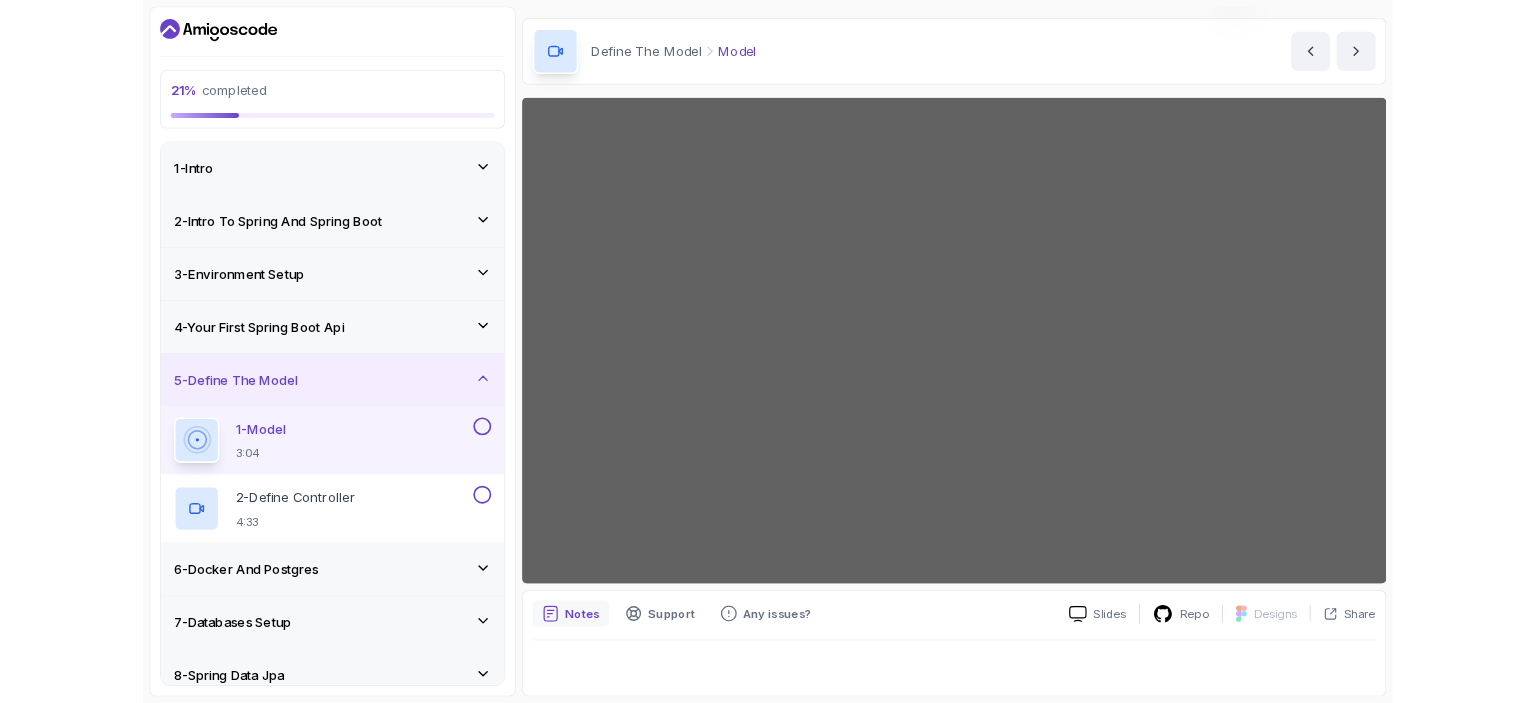 scroll, scrollTop: 57, scrollLeft: 0, axis: vertical 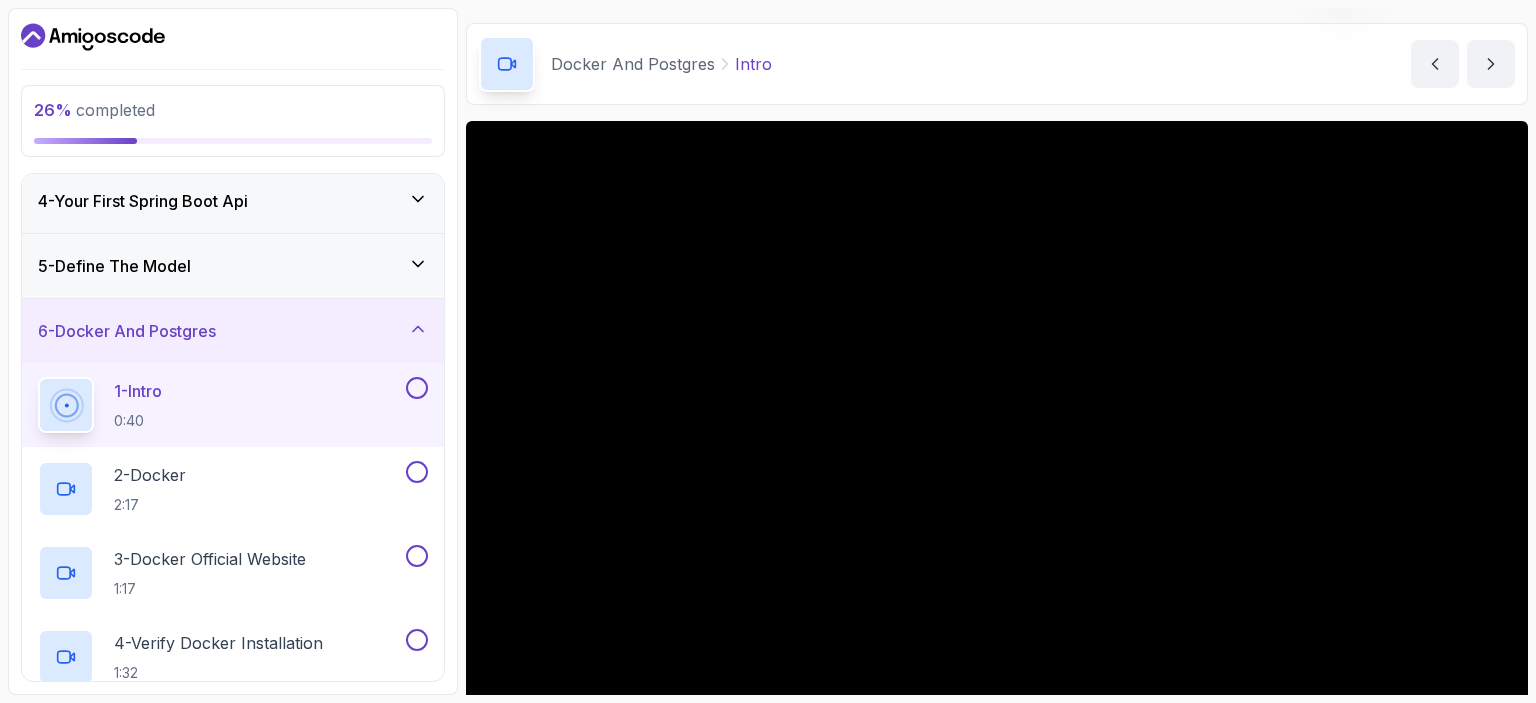 click on "Docker And Postgres Intro Intro by  nelson" at bounding box center [997, 64] 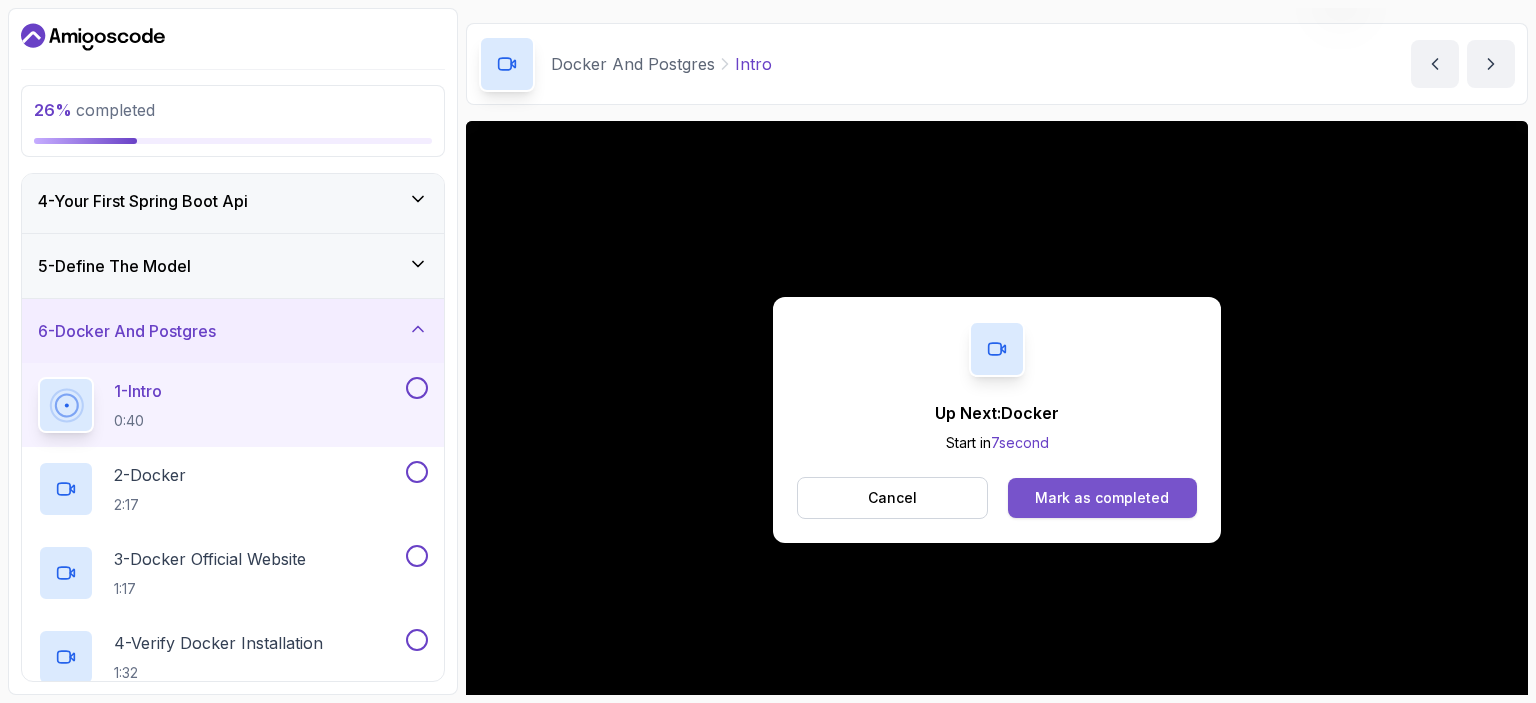 click on "Mark as completed" at bounding box center [1102, 498] 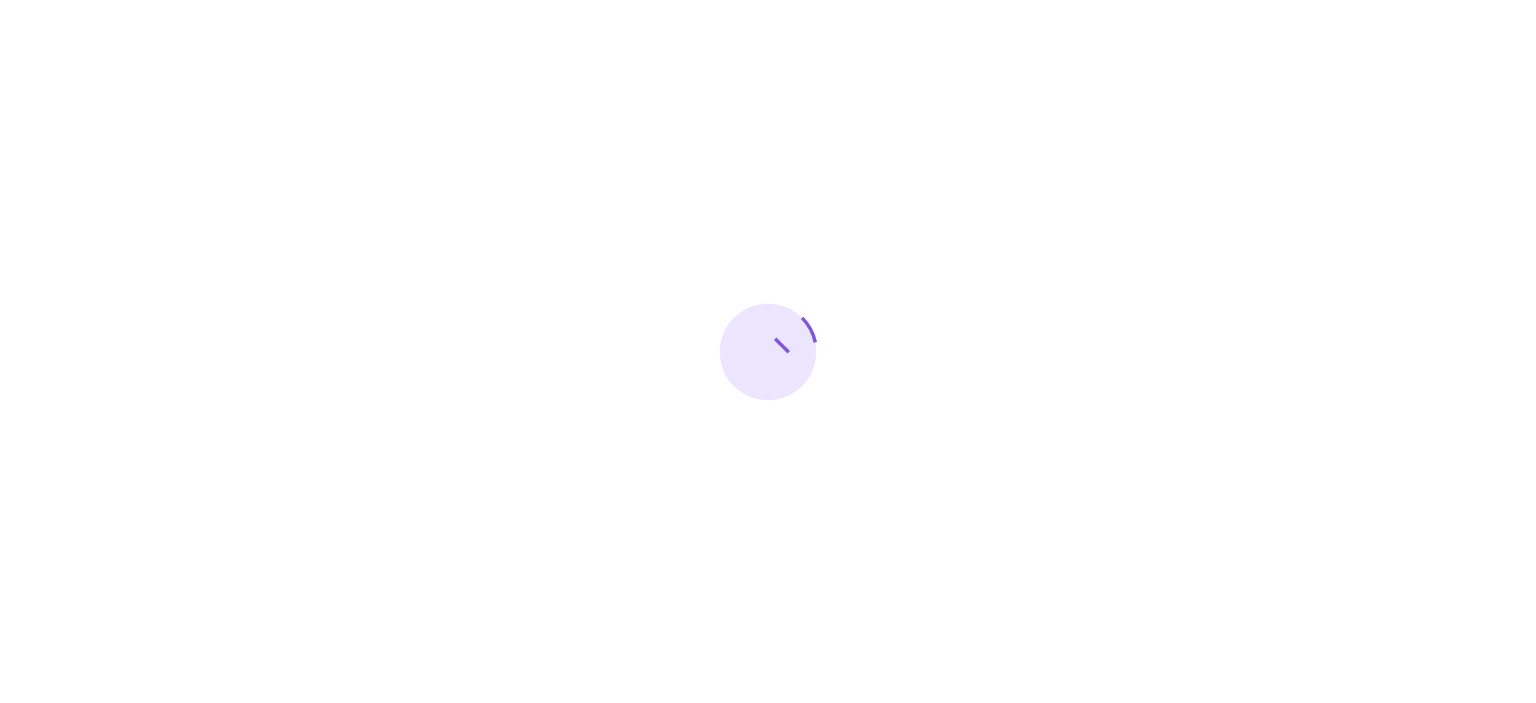 scroll, scrollTop: 0, scrollLeft: 0, axis: both 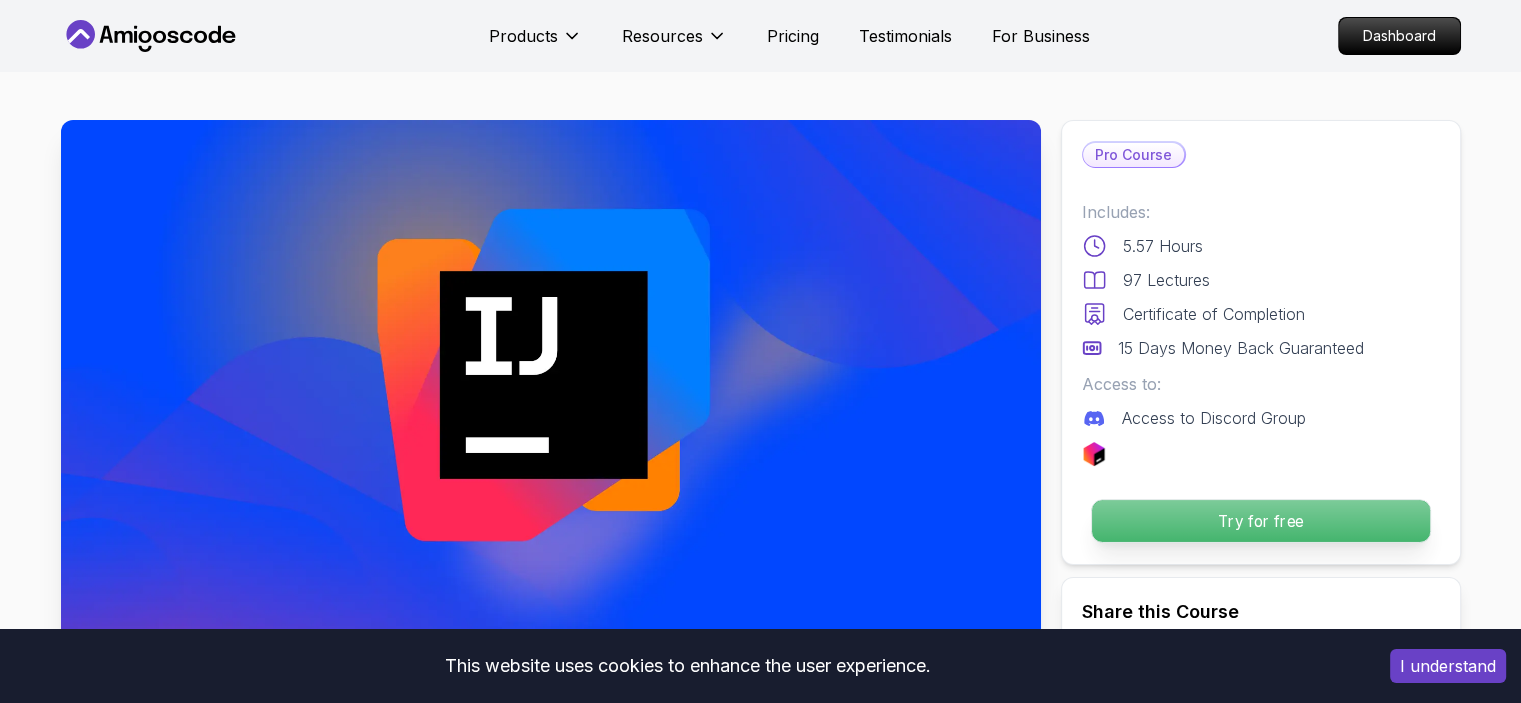 click on "Try for free" at bounding box center [1260, 521] 